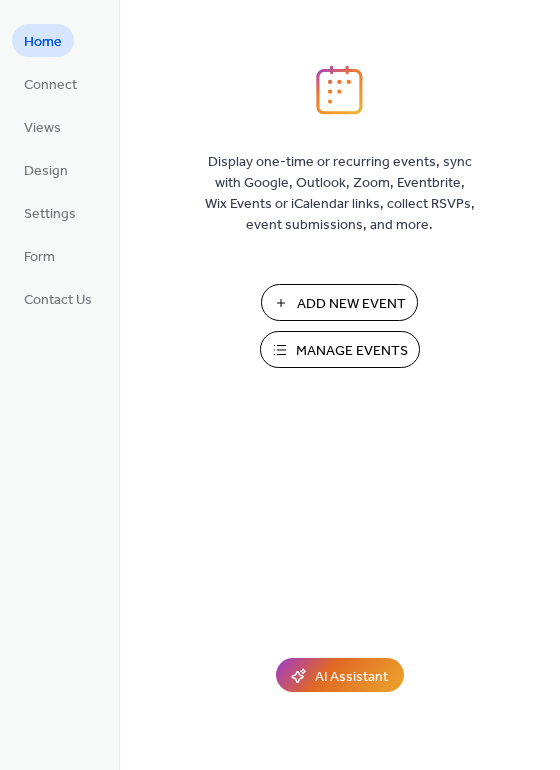 scroll, scrollTop: 0, scrollLeft: 0, axis: both 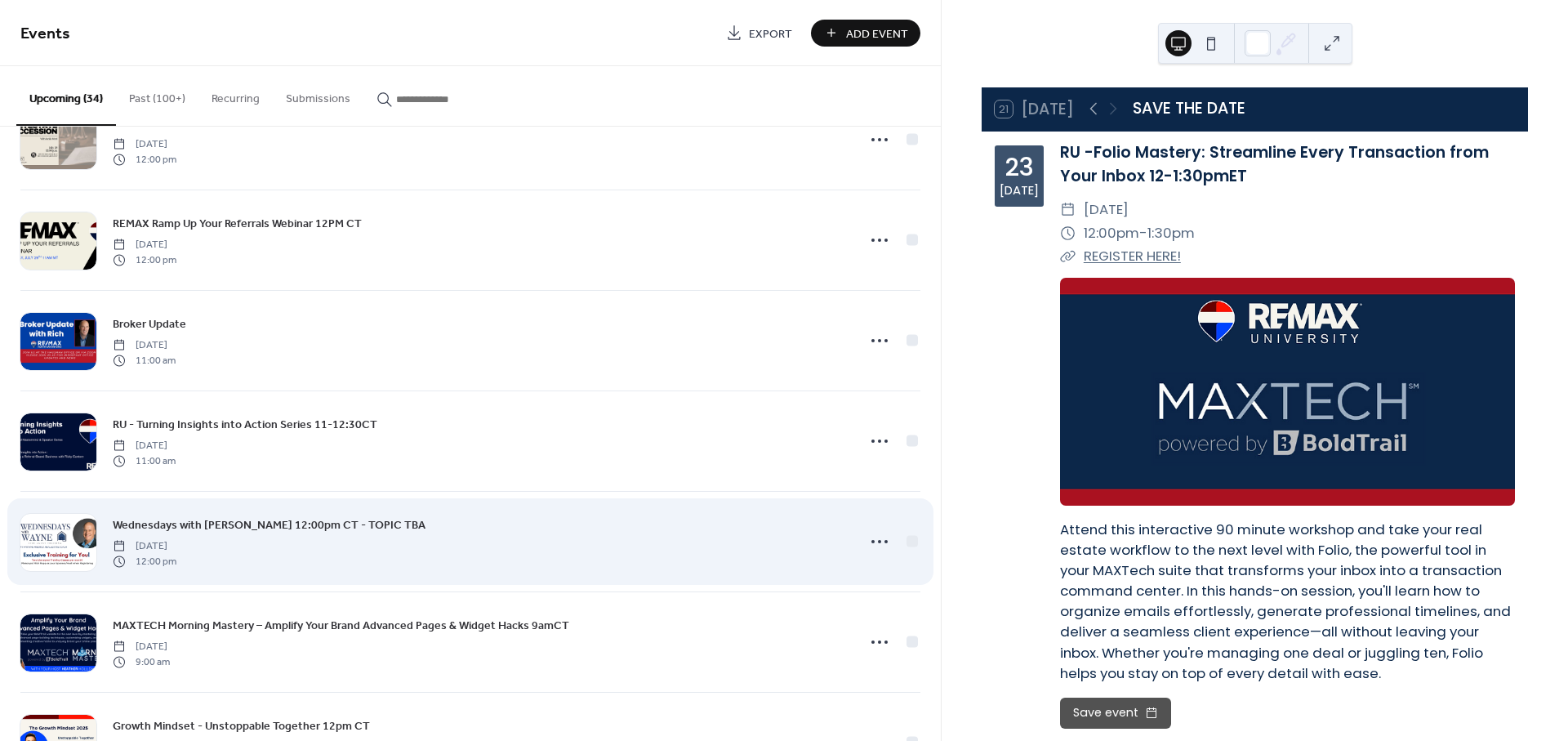 click on "Wednesdays with [PERSON_NAME]  12:00pm CT - TOPIC TBA [DATE] 12:00 pm" at bounding box center [479, 542] 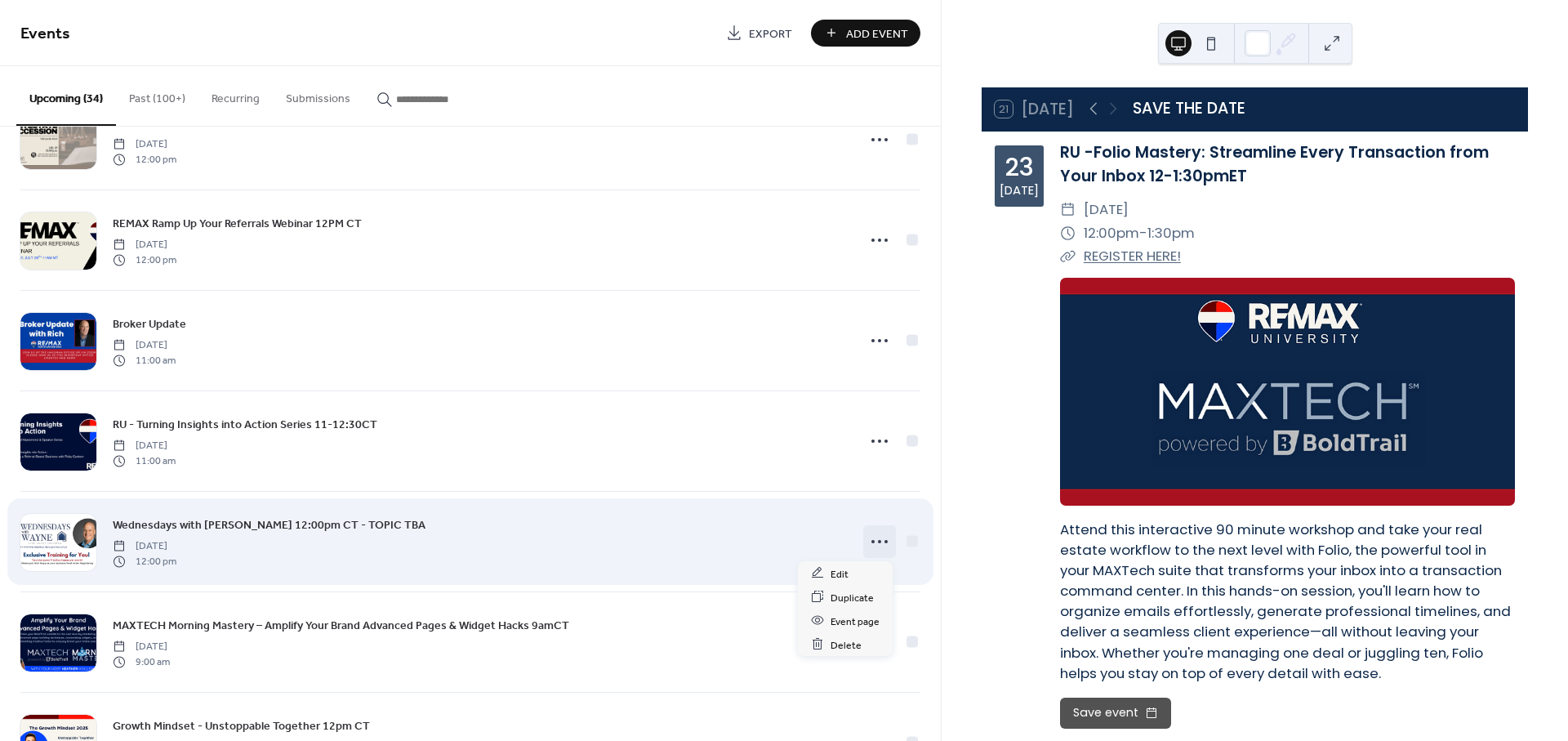 click 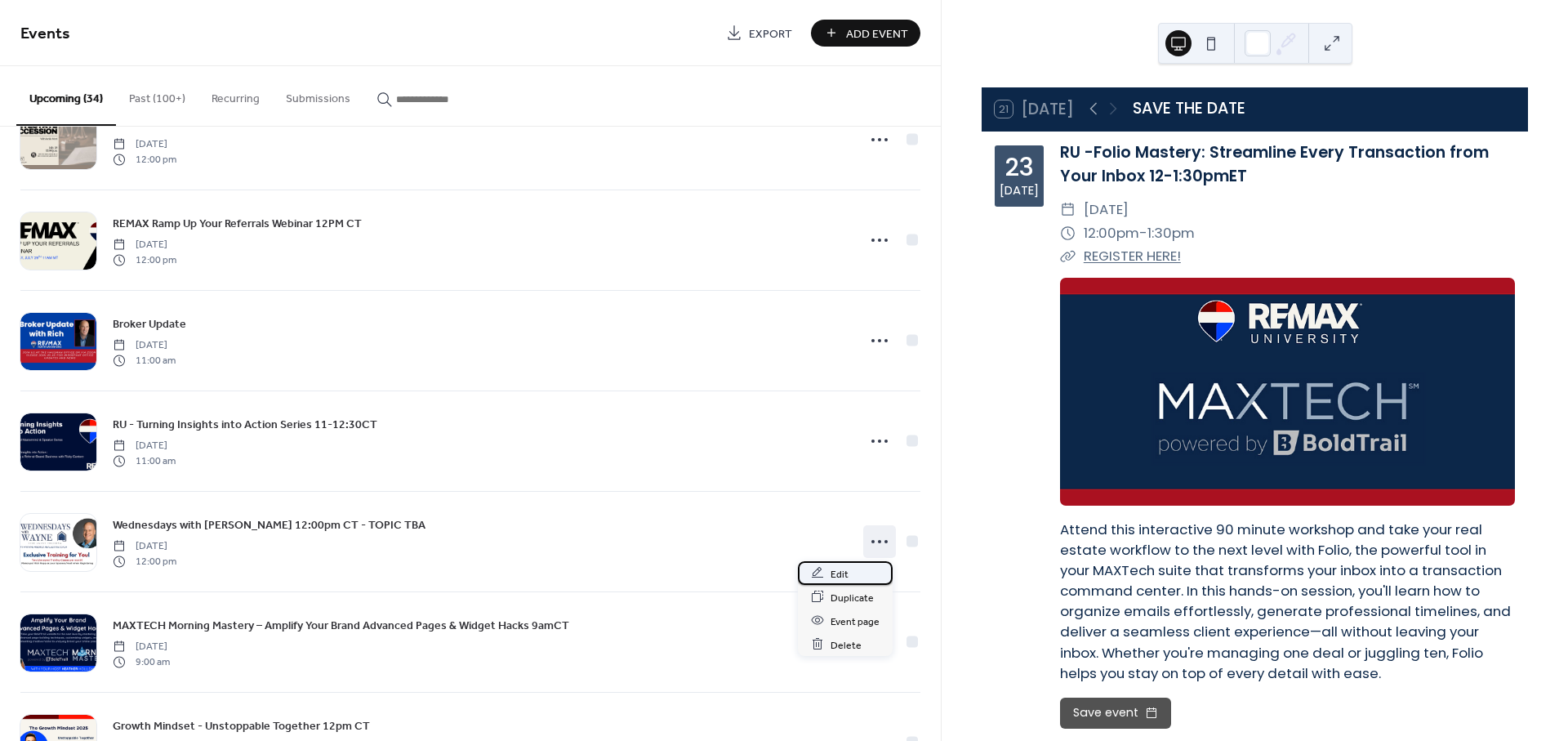 click on "Edit" at bounding box center (840, 574) 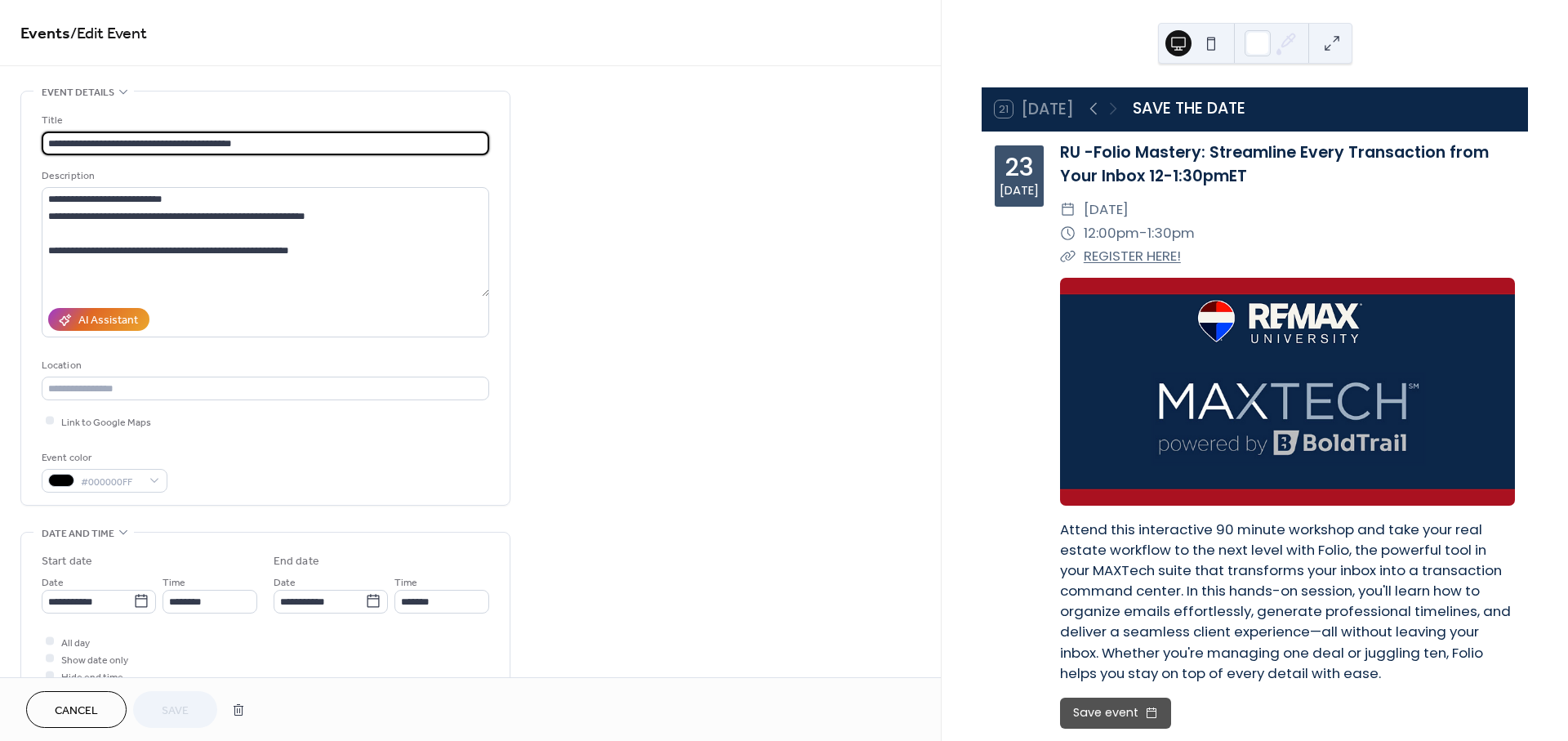 drag, startPoint x: 217, startPoint y: 145, endPoint x: 315, endPoint y: 145, distance: 98 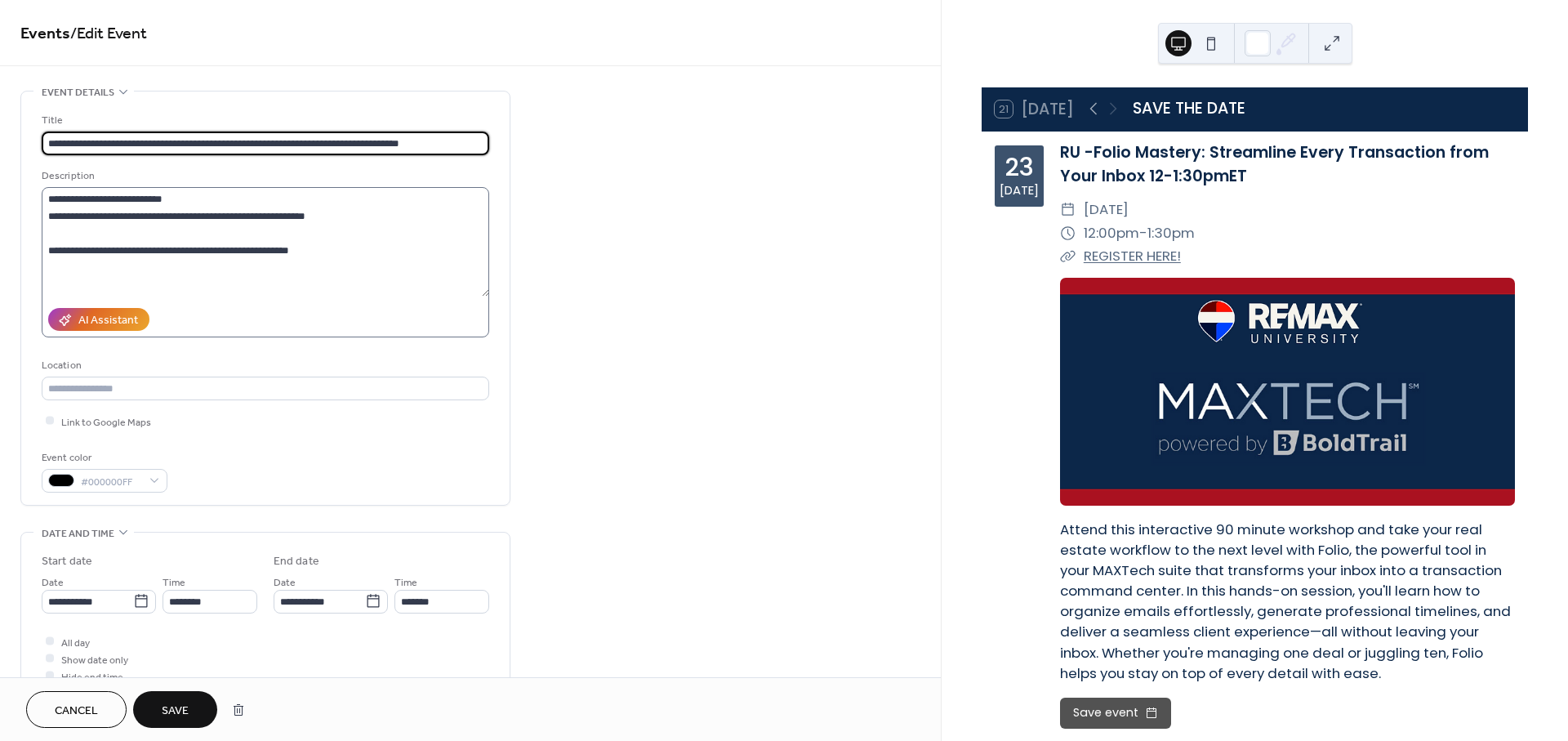 type on "**********" 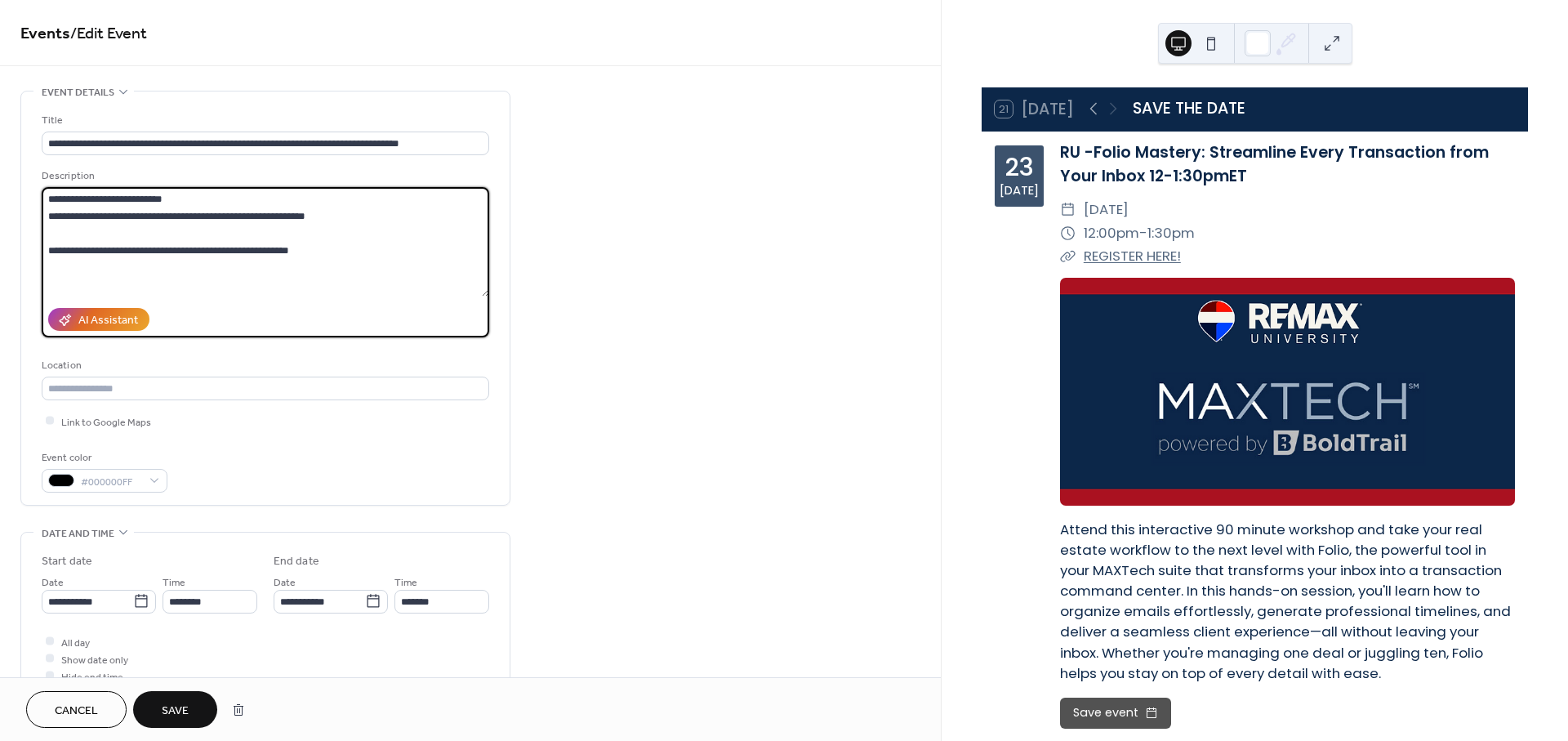 drag, startPoint x: 338, startPoint y: 221, endPoint x: 49, endPoint y: 216, distance: 289.0432 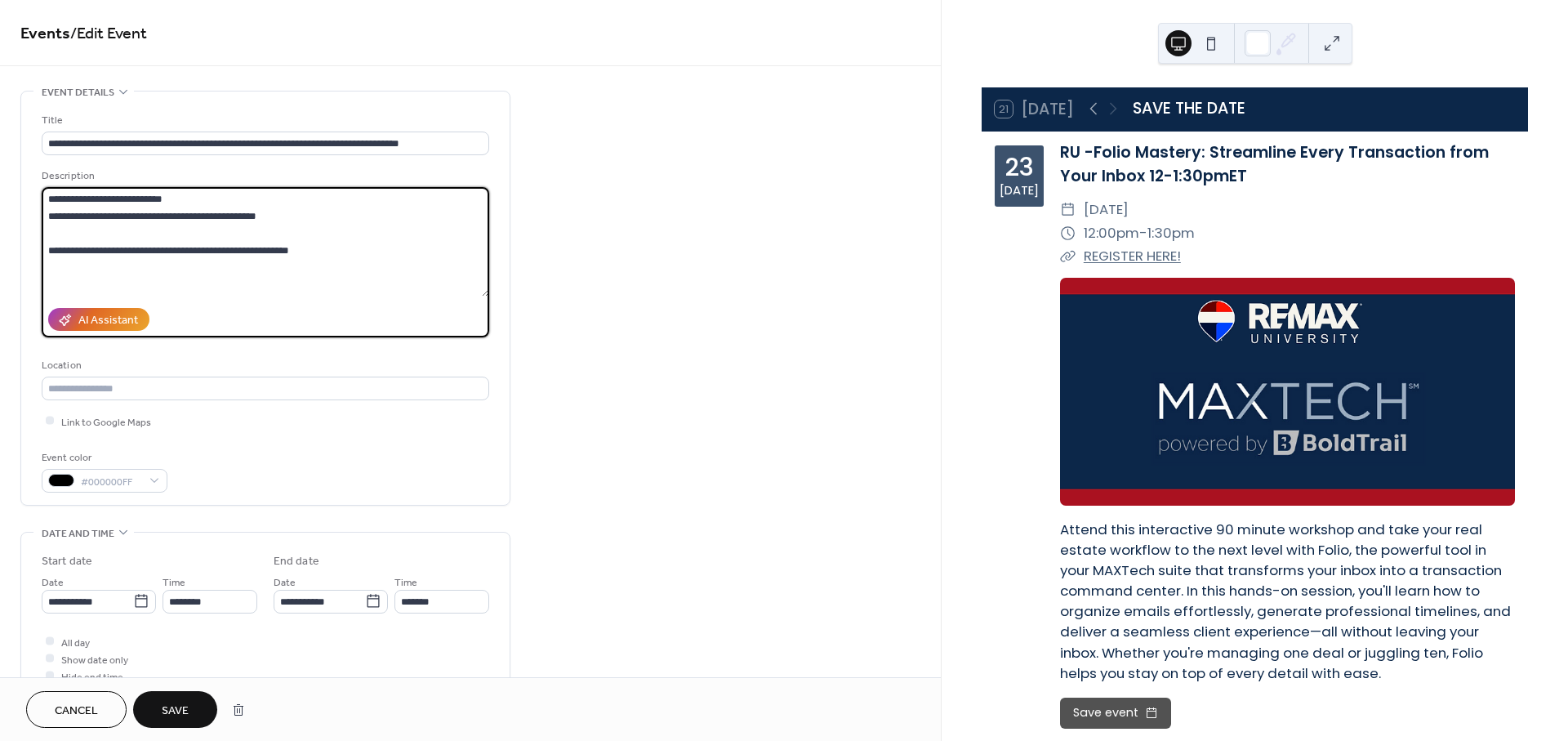 type on "**********" 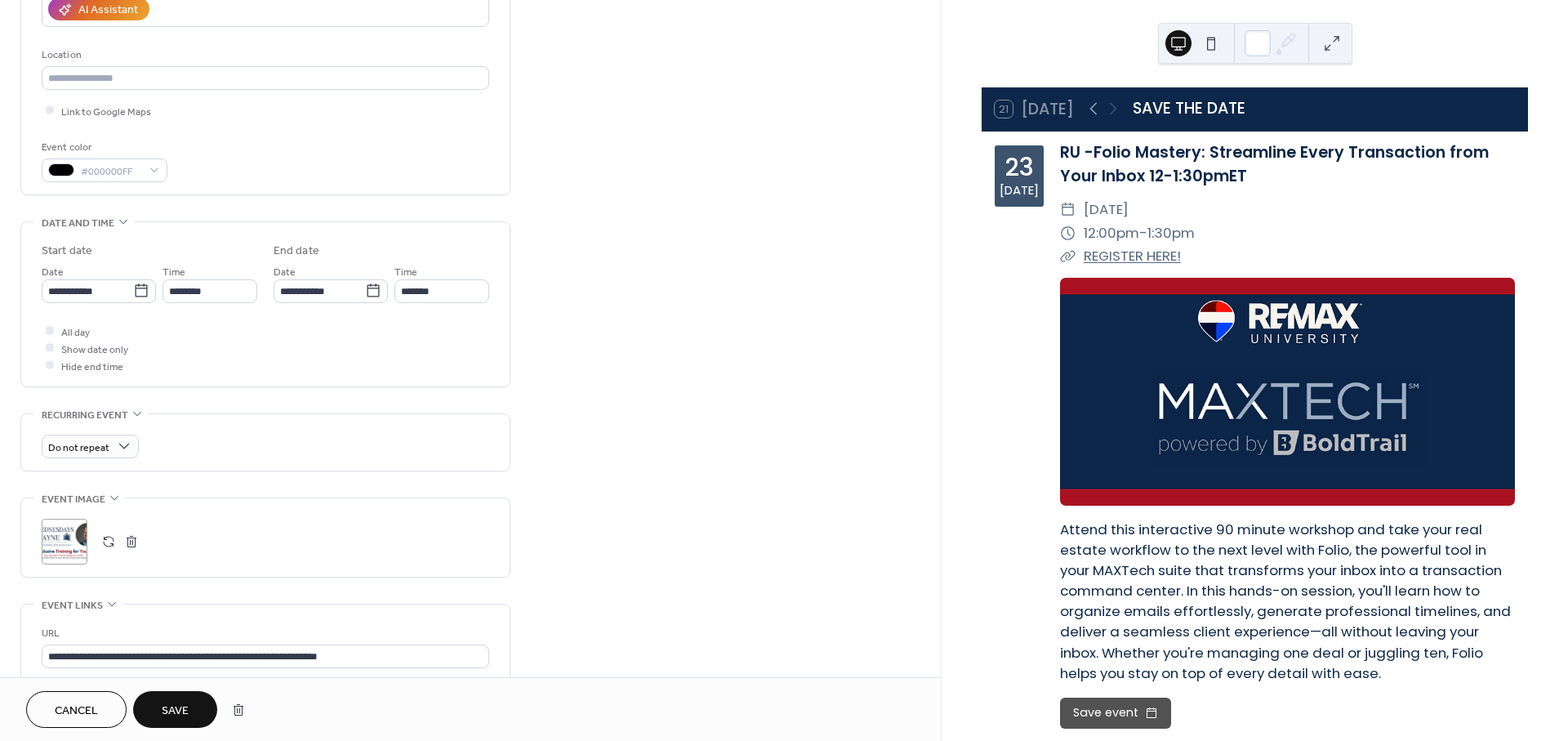 scroll, scrollTop: 363, scrollLeft: 0, axis: vertical 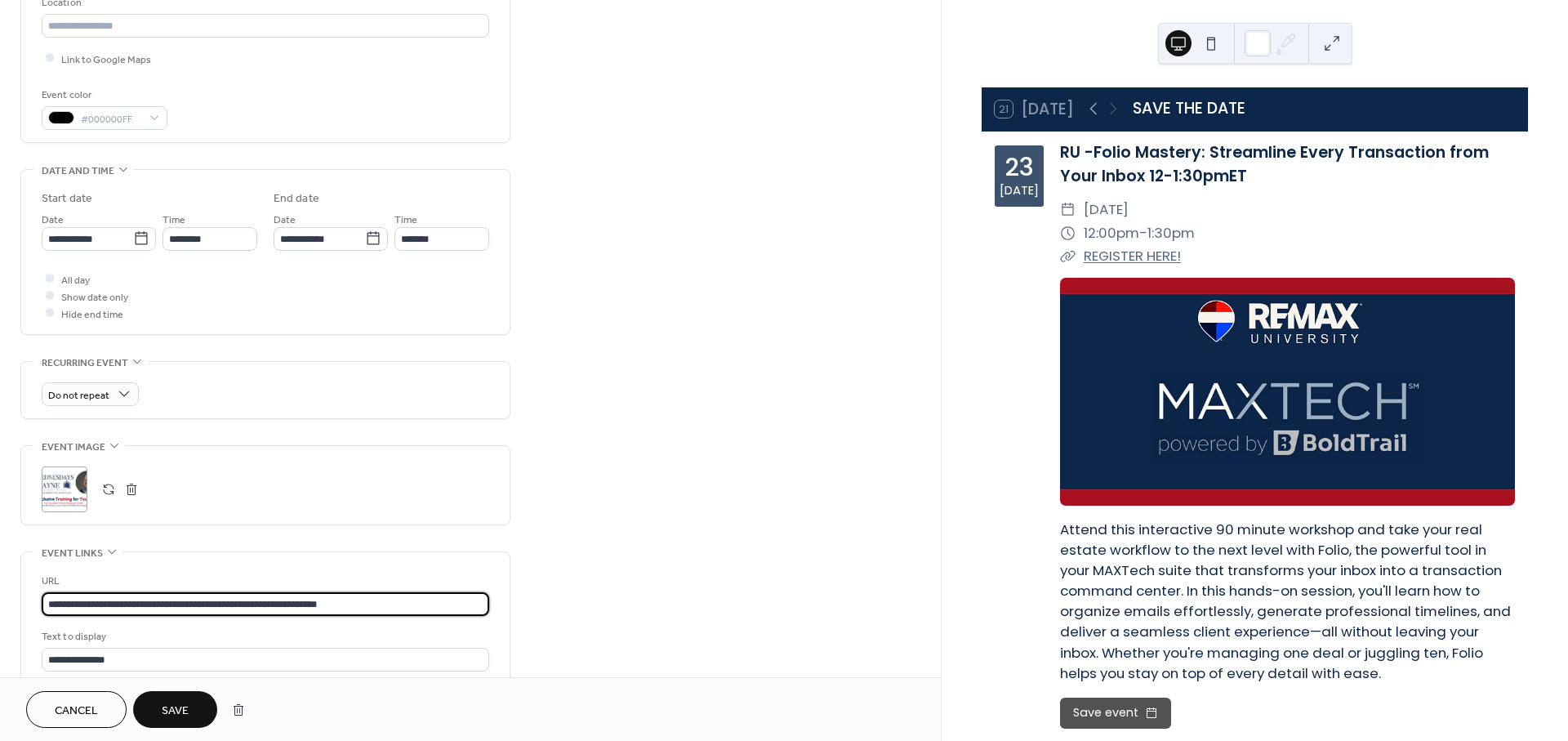 drag, startPoint x: 411, startPoint y: 605, endPoint x: -2, endPoint y: 601, distance: 413.01937 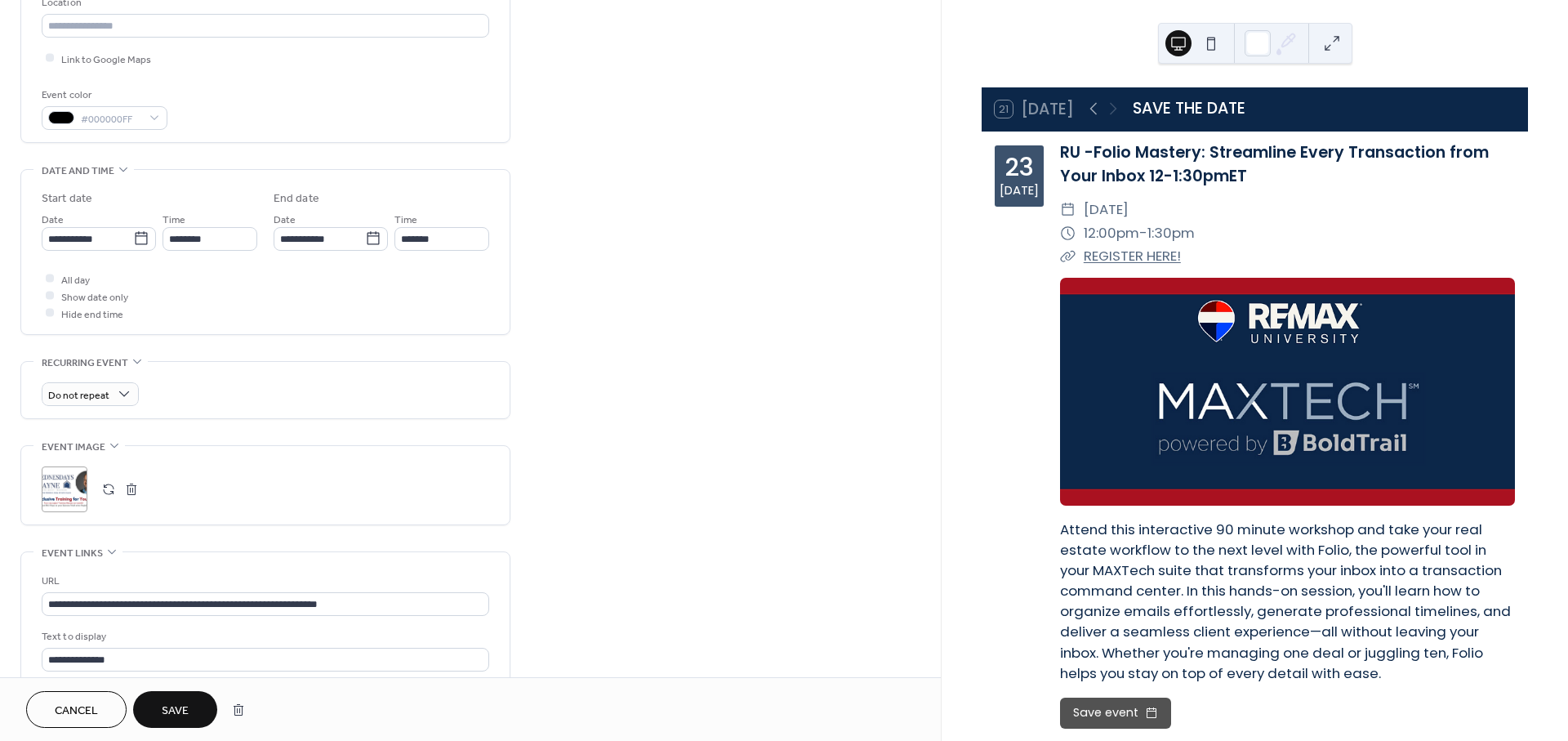 click on "Save" at bounding box center (175, 711) 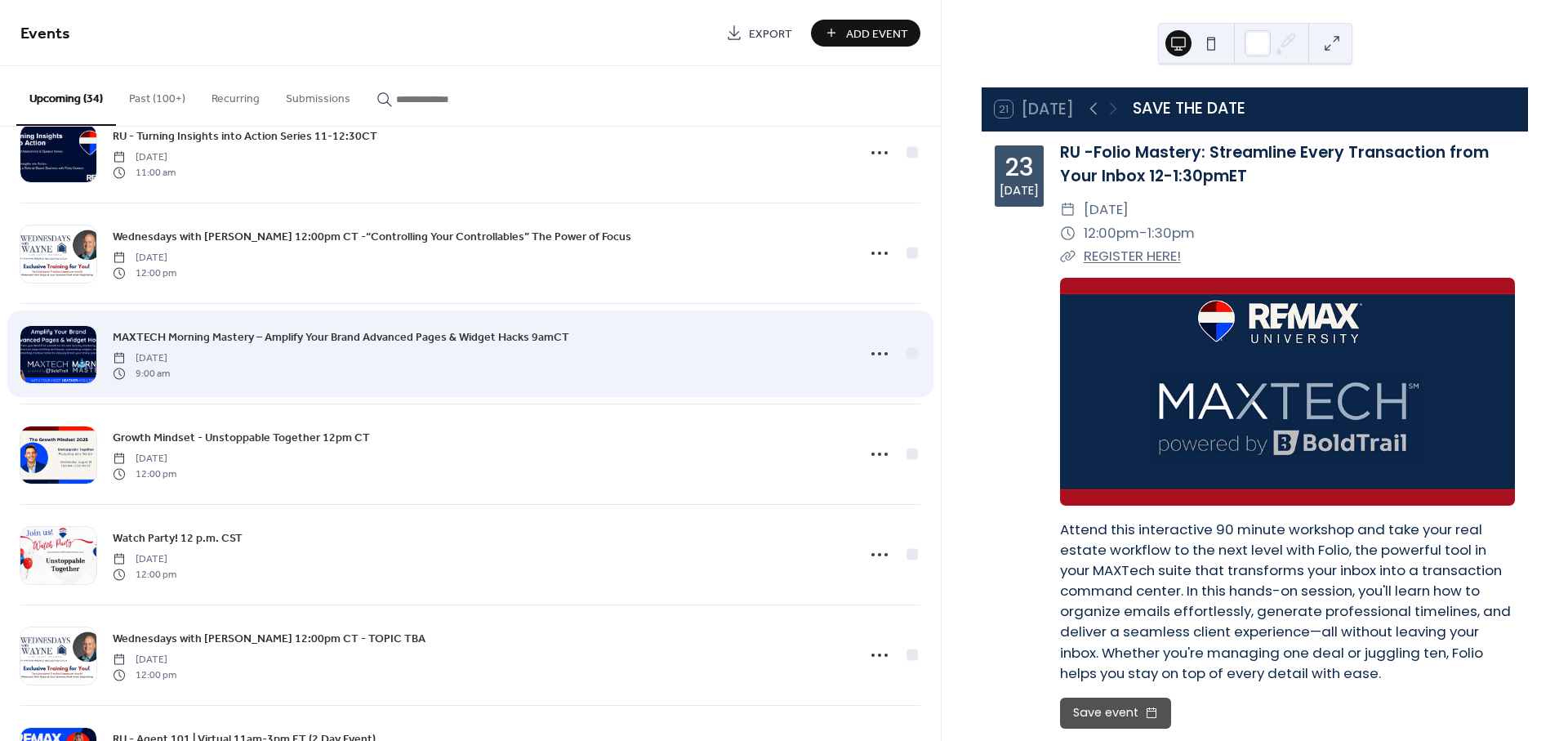 scroll, scrollTop: 725, scrollLeft: 0, axis: vertical 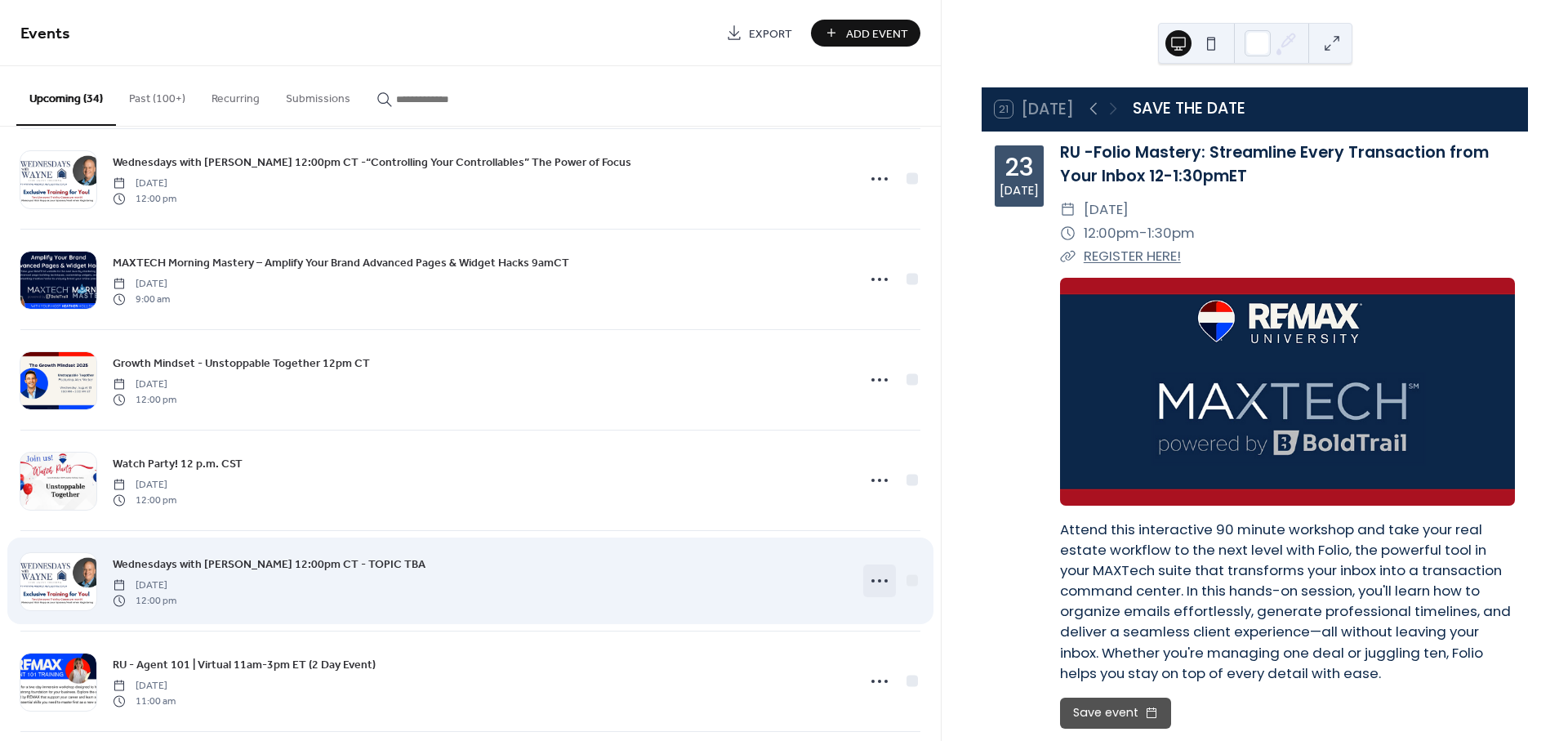 click 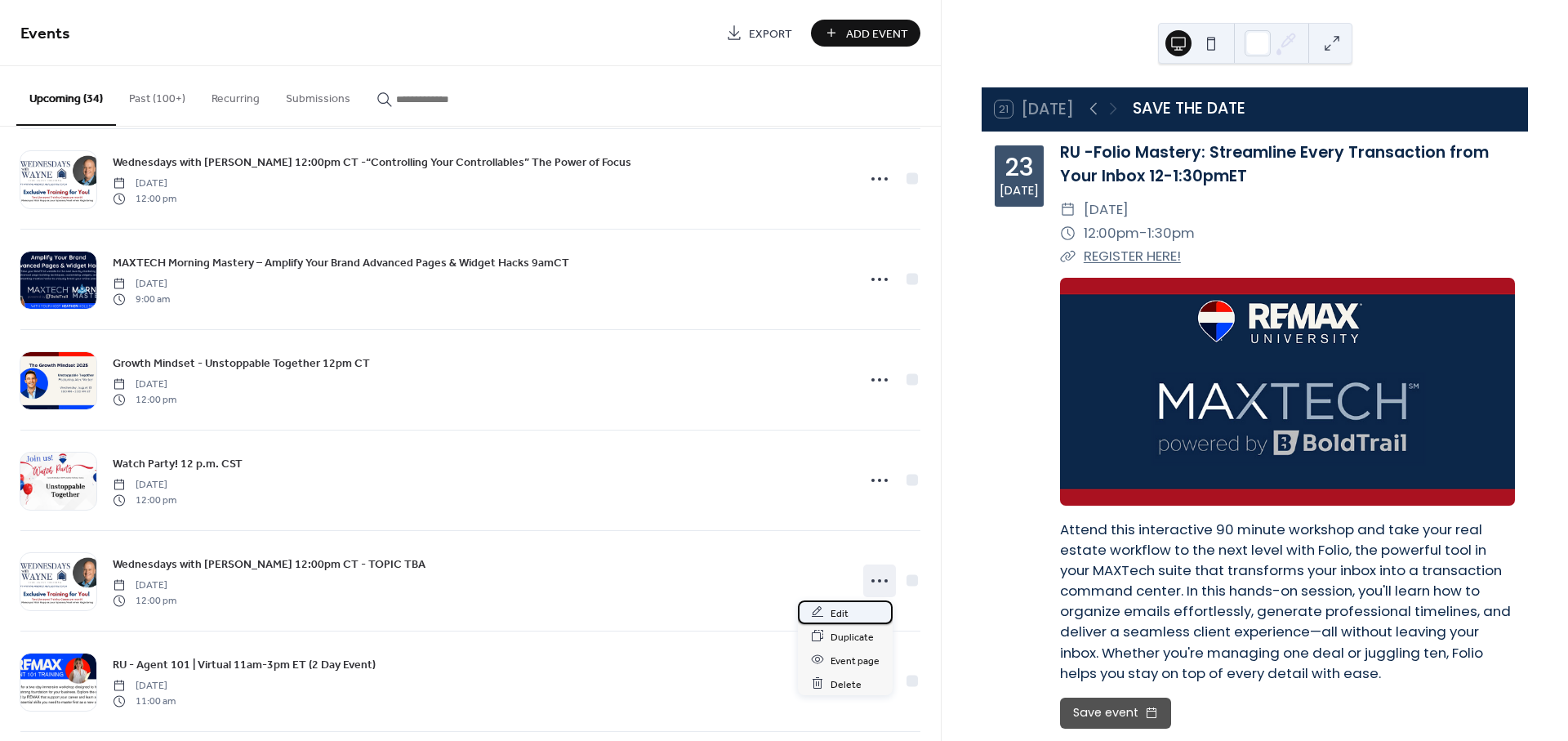 click 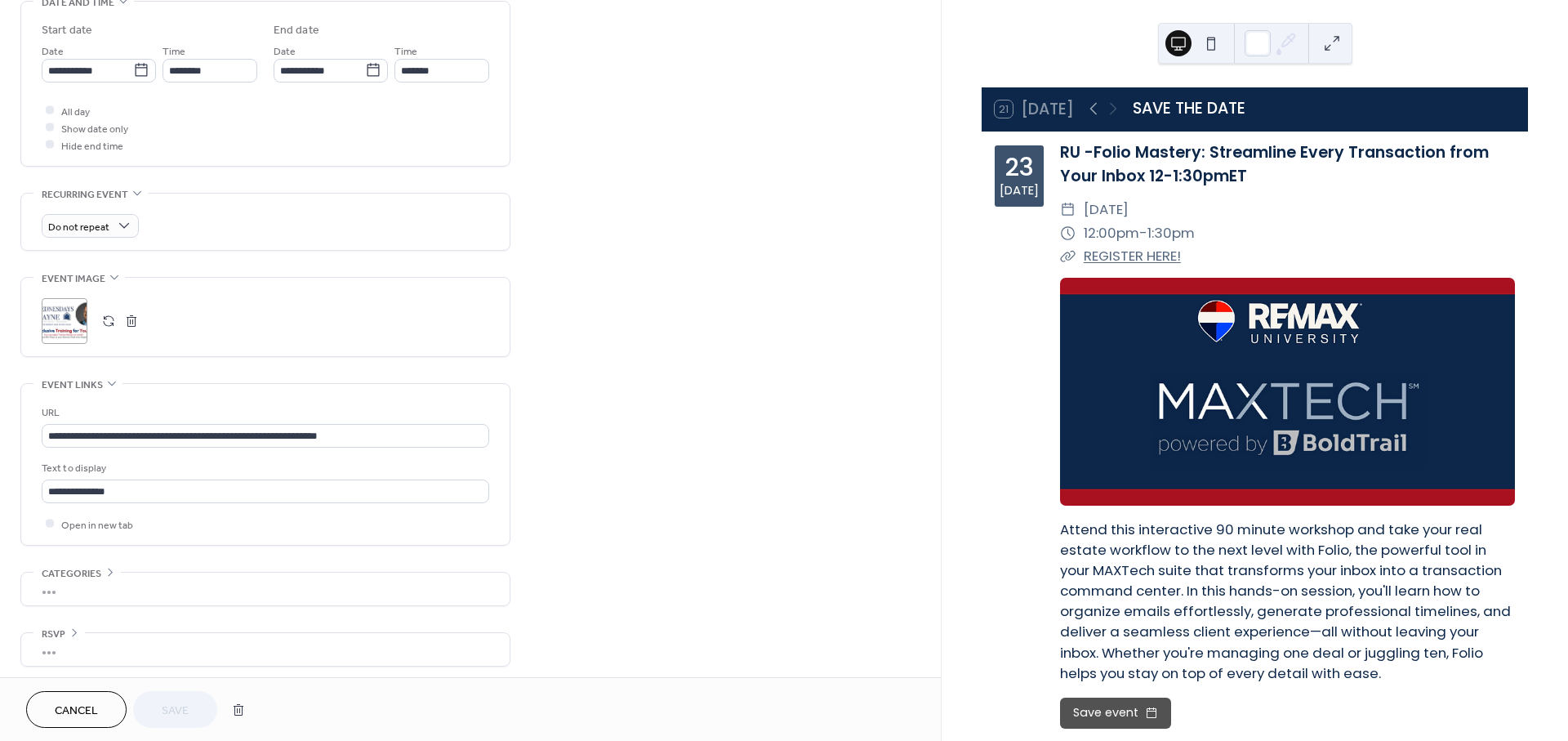 scroll, scrollTop: 541, scrollLeft: 0, axis: vertical 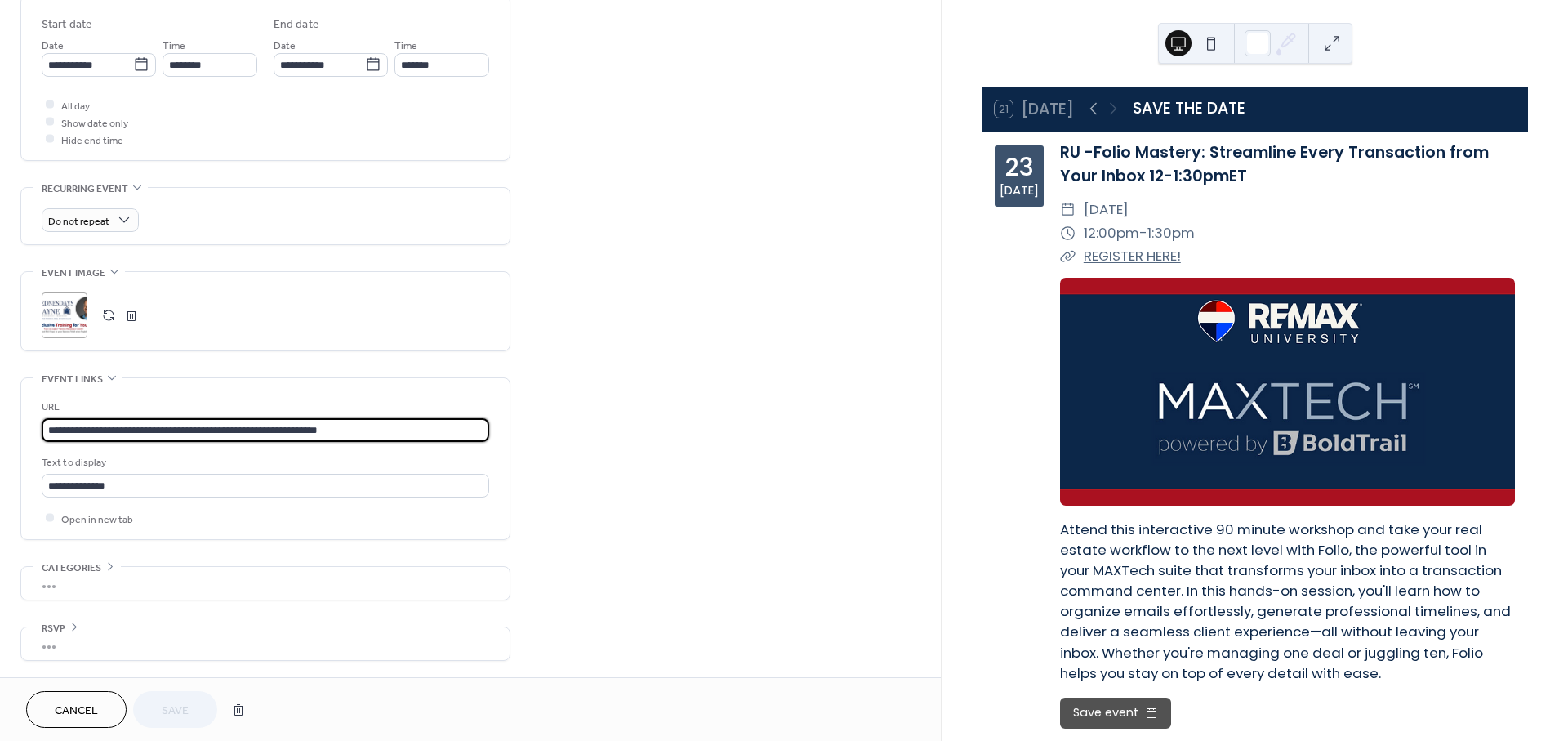 drag, startPoint x: 421, startPoint y: 433, endPoint x: 36, endPoint y: 419, distance: 385.25446 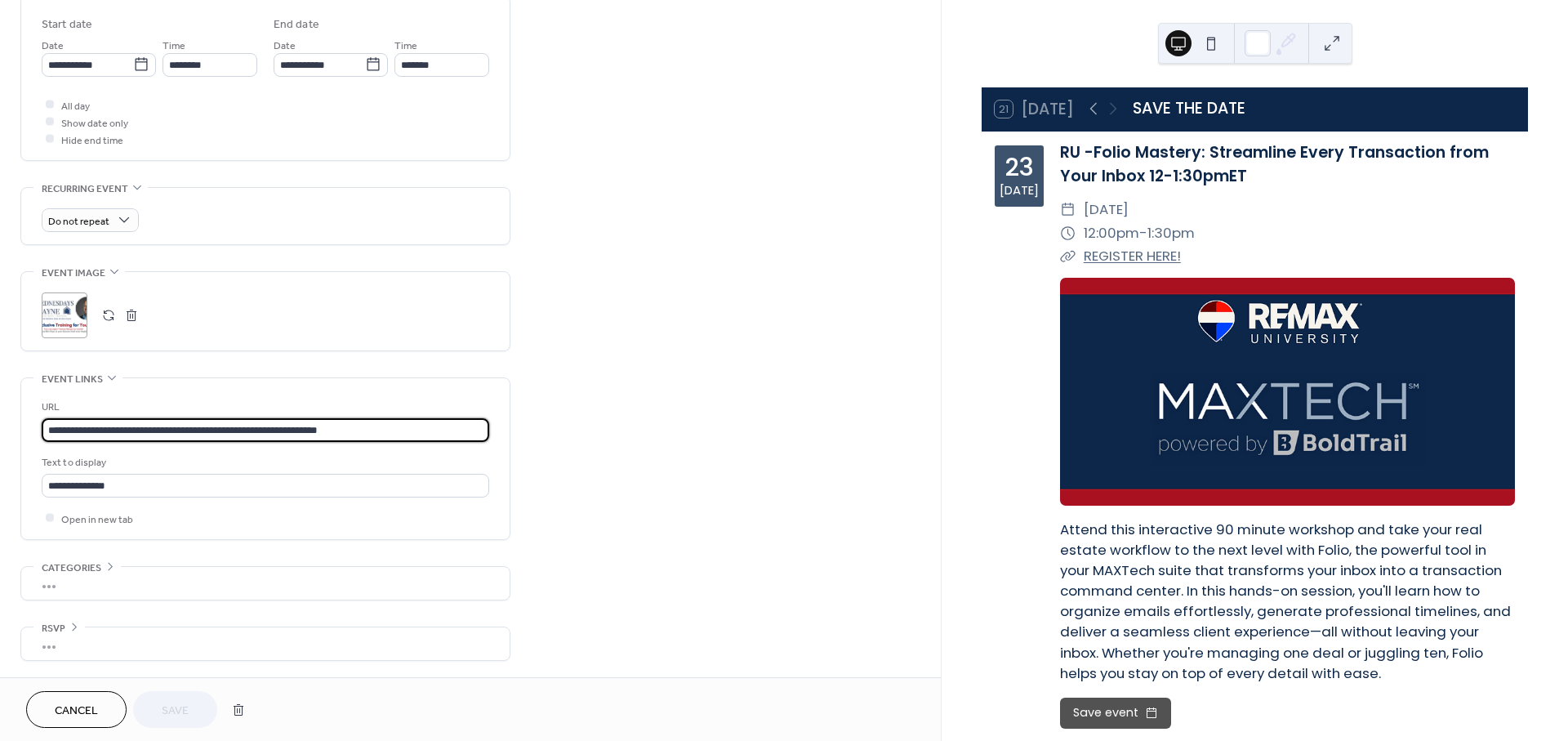 click on "**********" at bounding box center (265, 458) 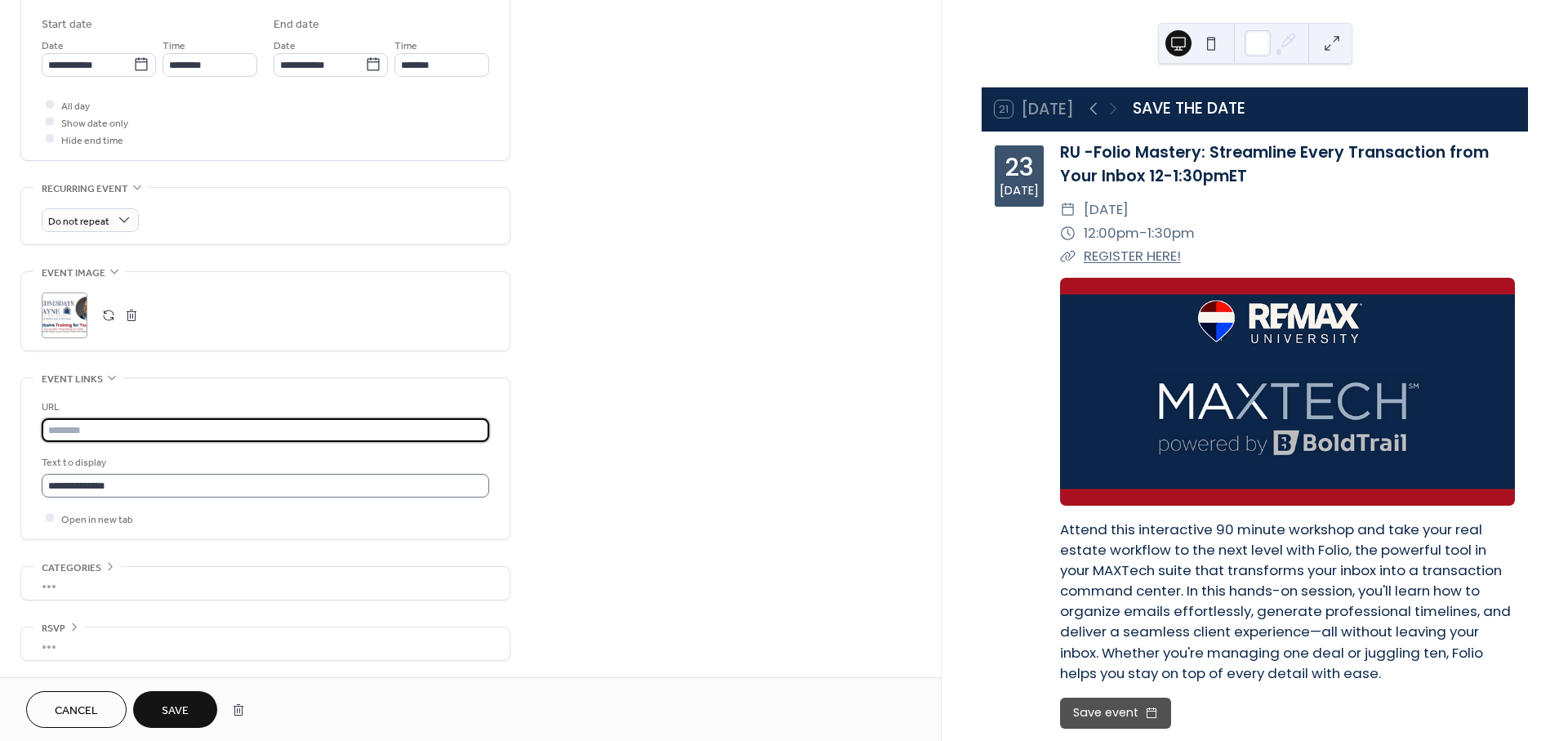 type 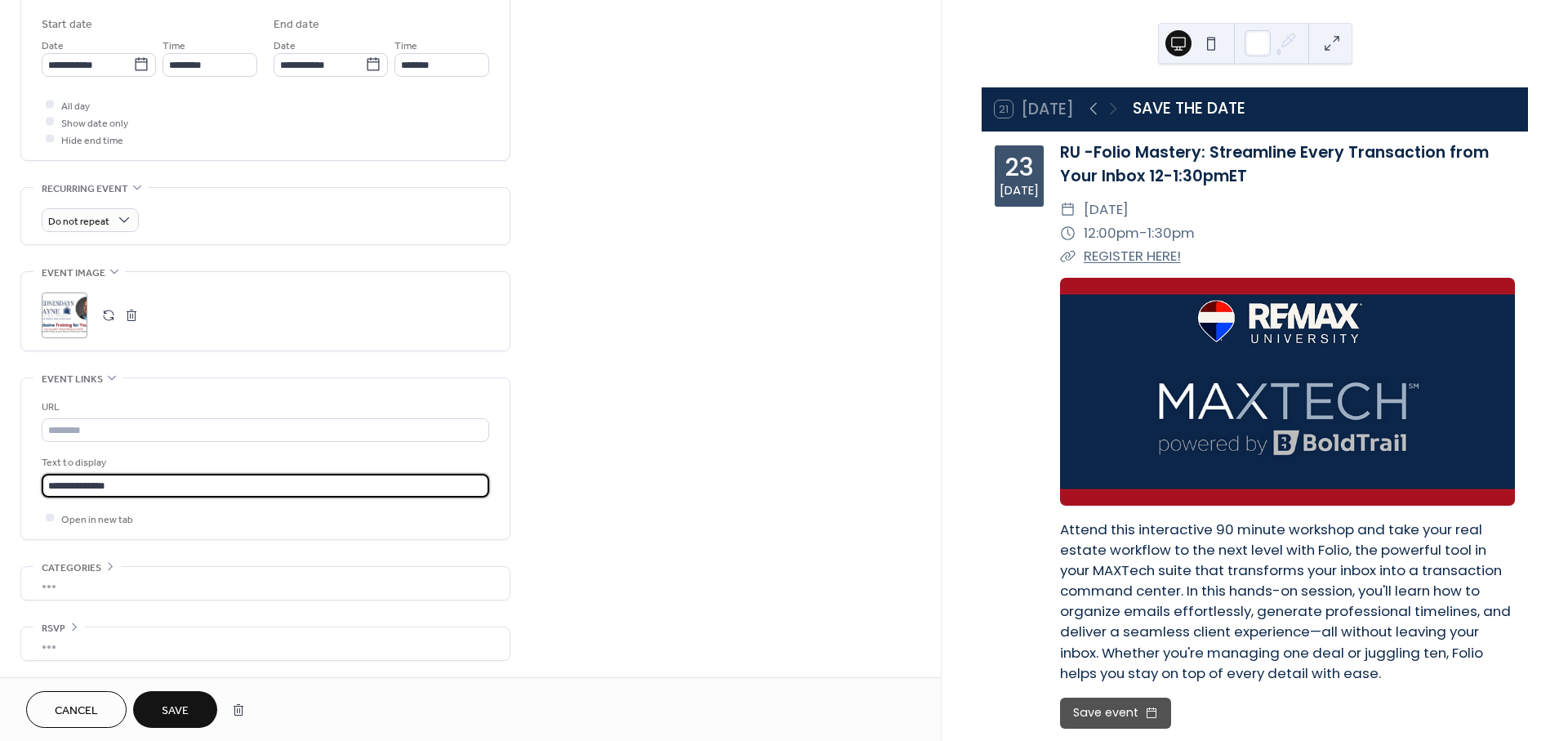 drag, startPoint x: 146, startPoint y: 479, endPoint x: -16, endPoint y: 479, distance: 162 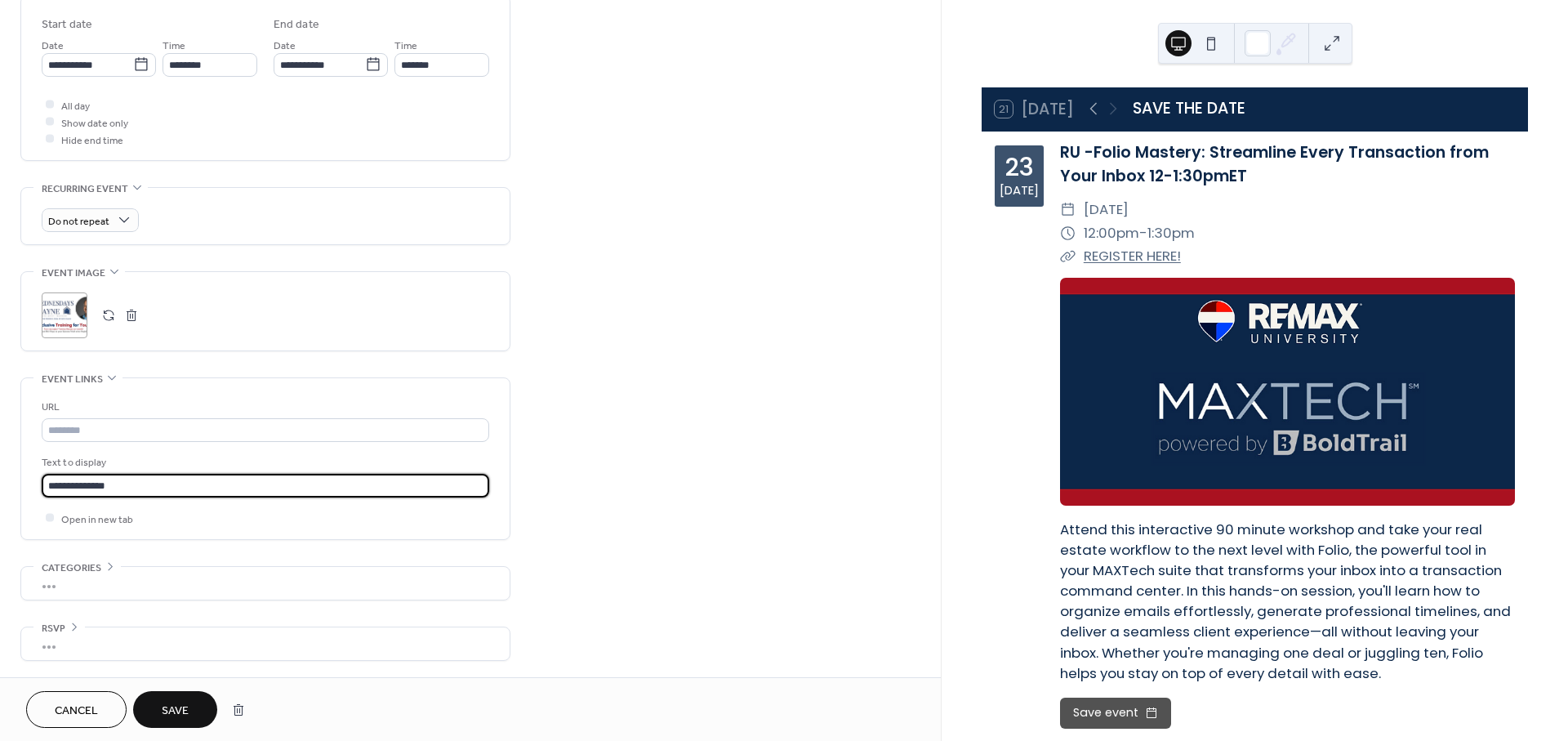 click on "**********" at bounding box center (784, 370) 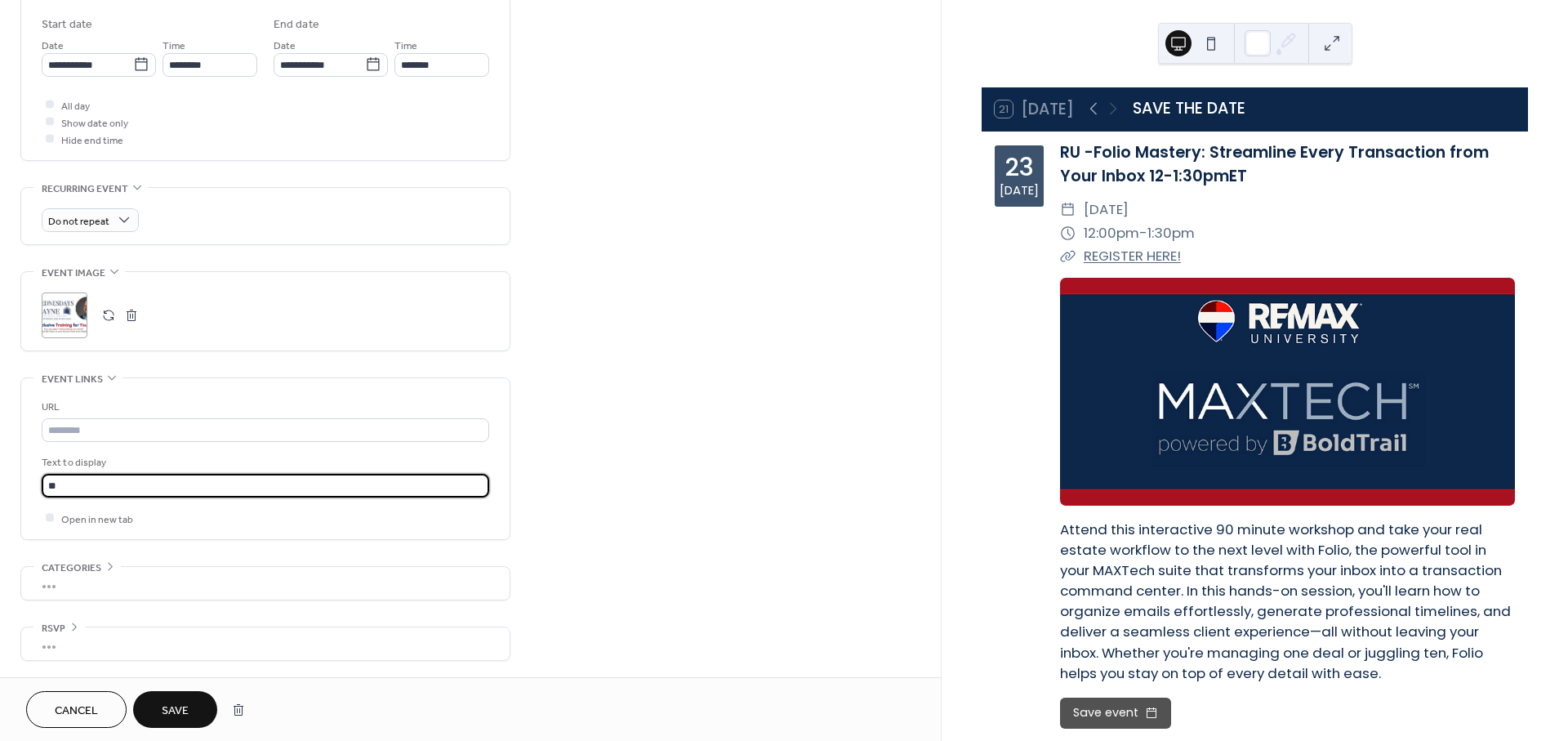 type on "**********" 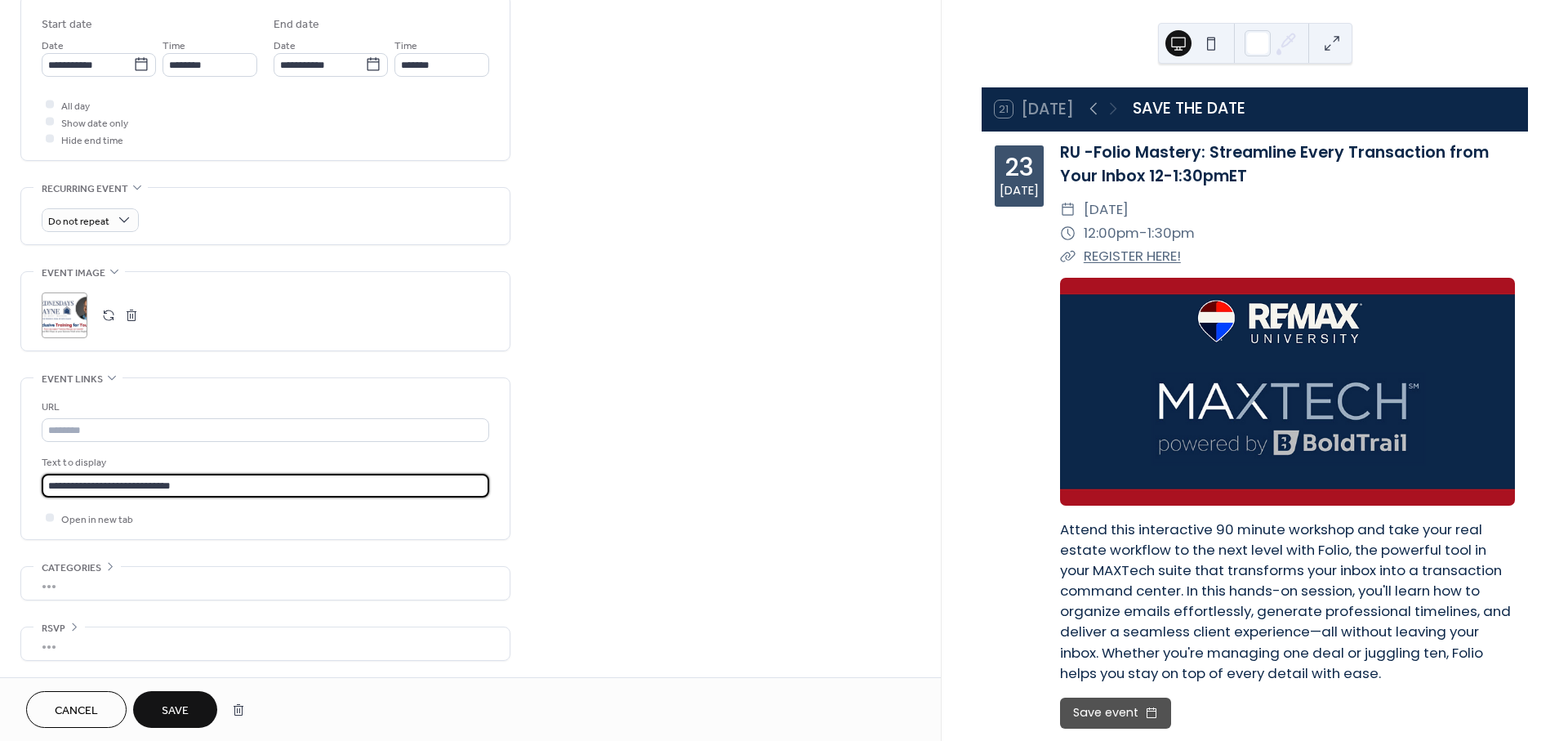 click on "Save" at bounding box center [175, 711] 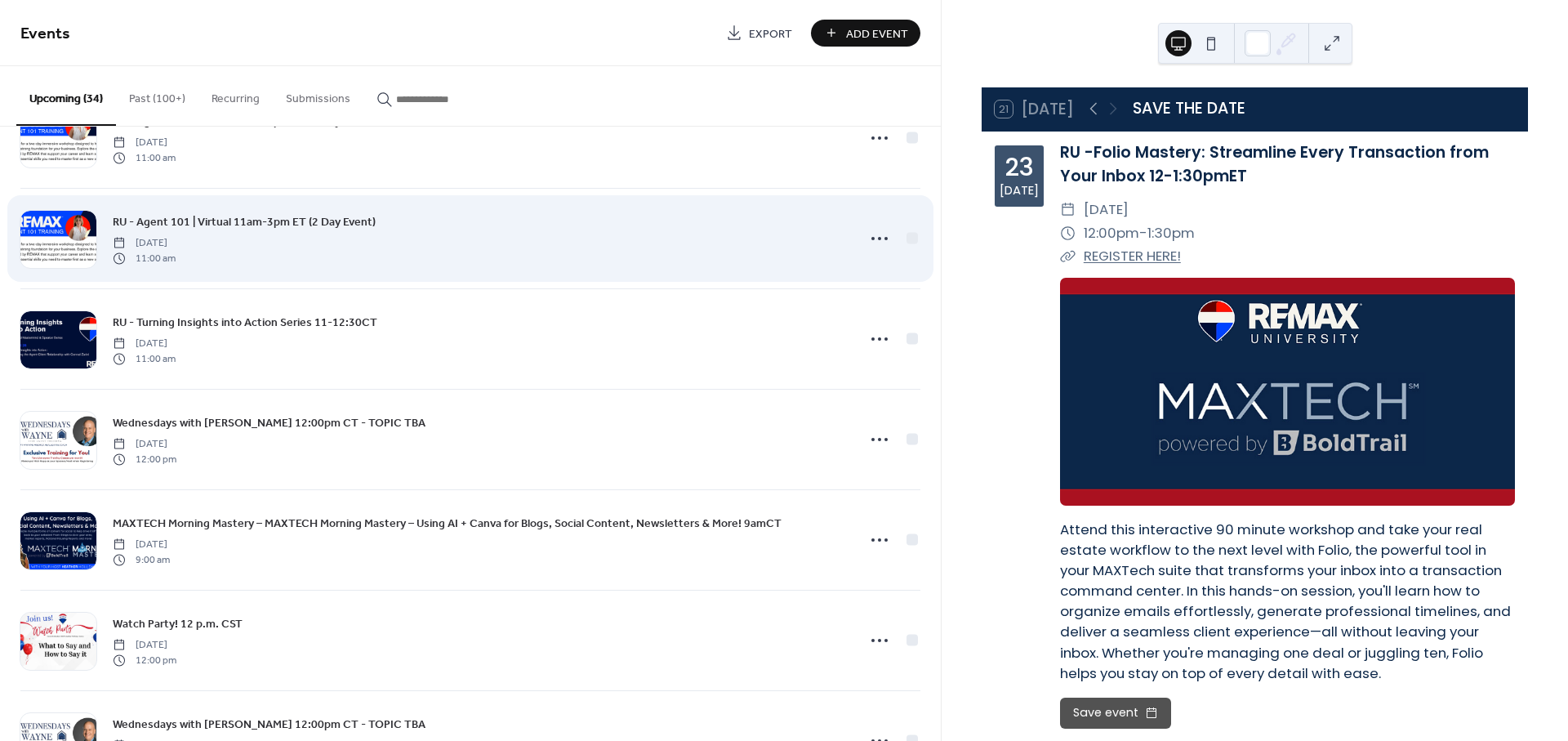 scroll, scrollTop: 1270, scrollLeft: 0, axis: vertical 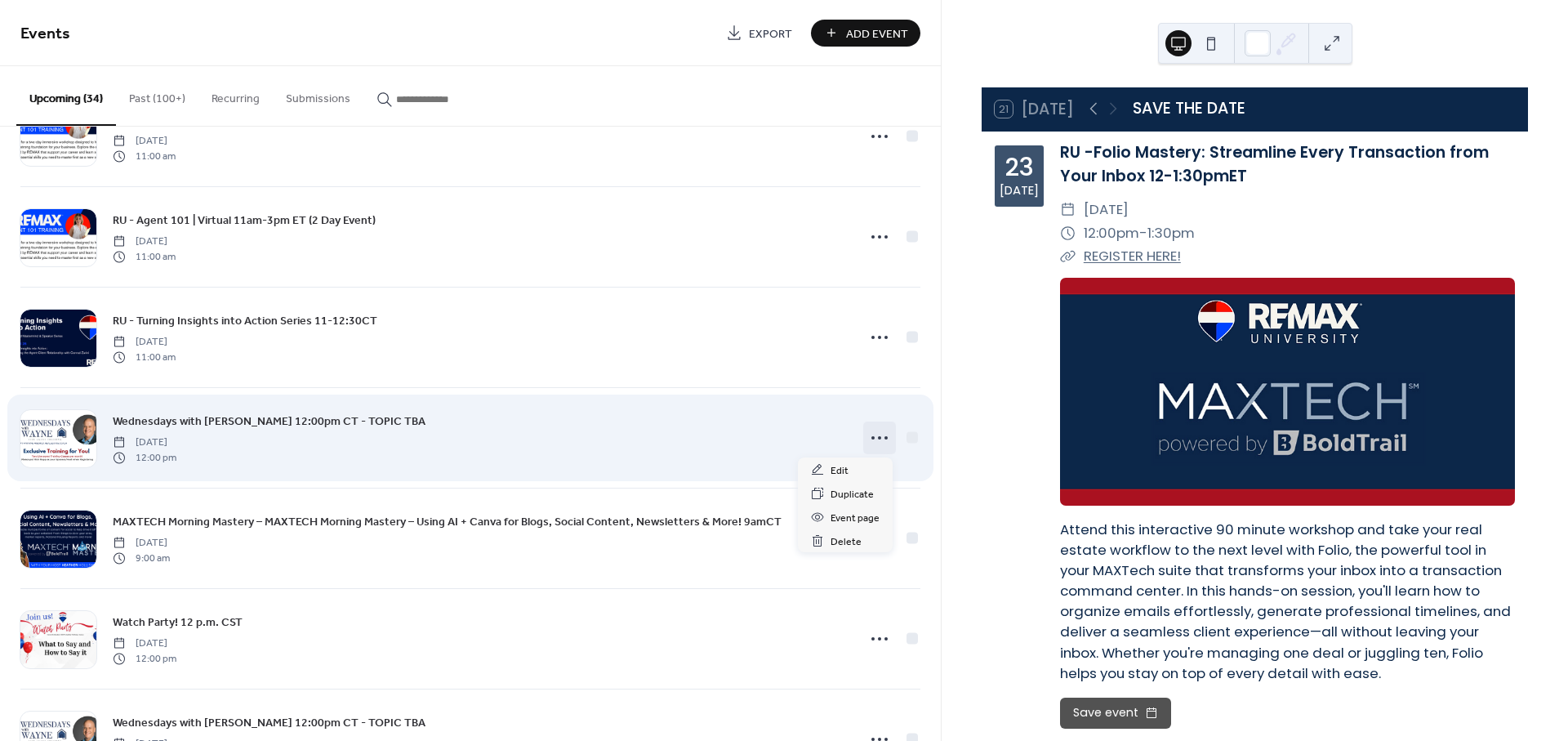 click 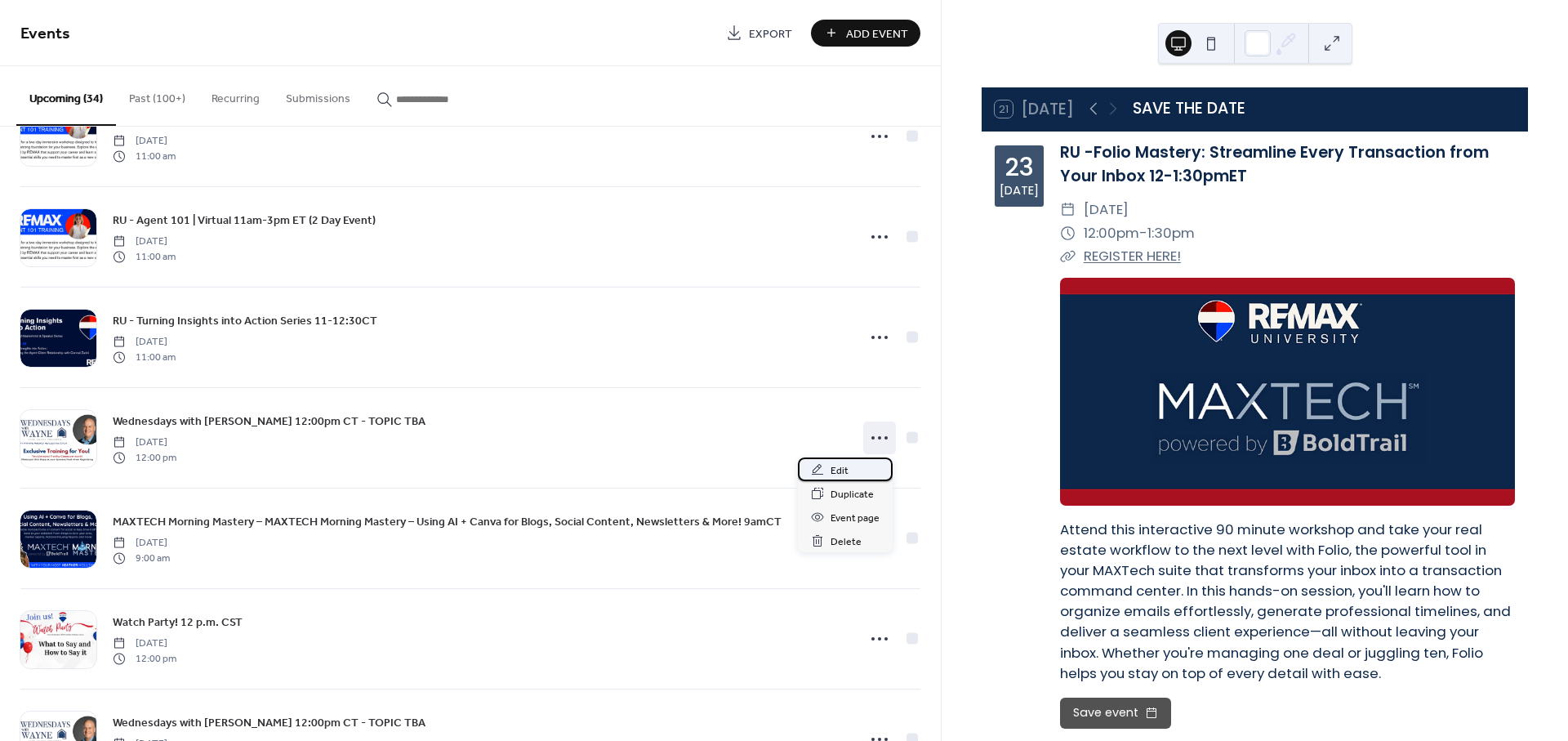 click on "Edit" at bounding box center [840, 471] 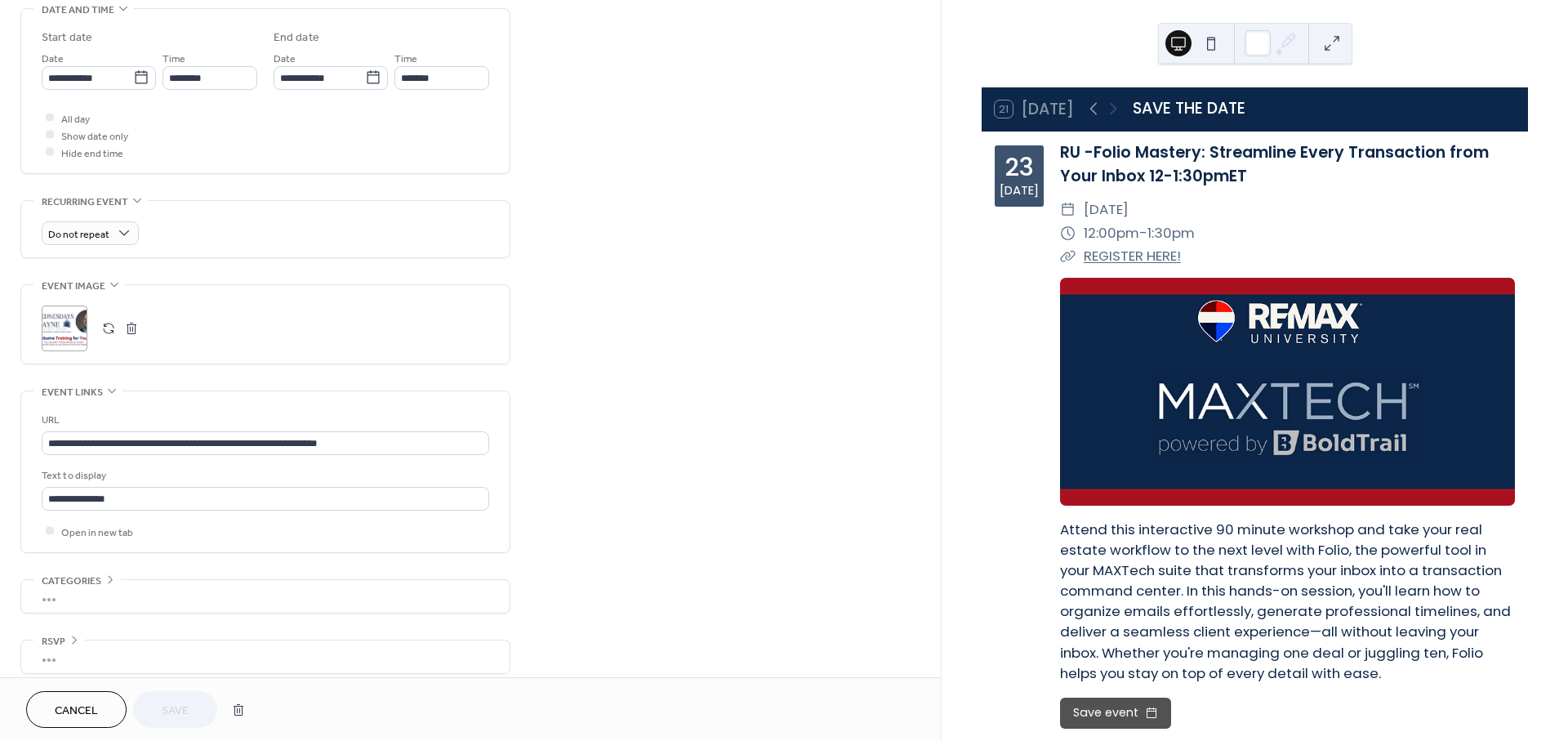 scroll, scrollTop: 541, scrollLeft: 0, axis: vertical 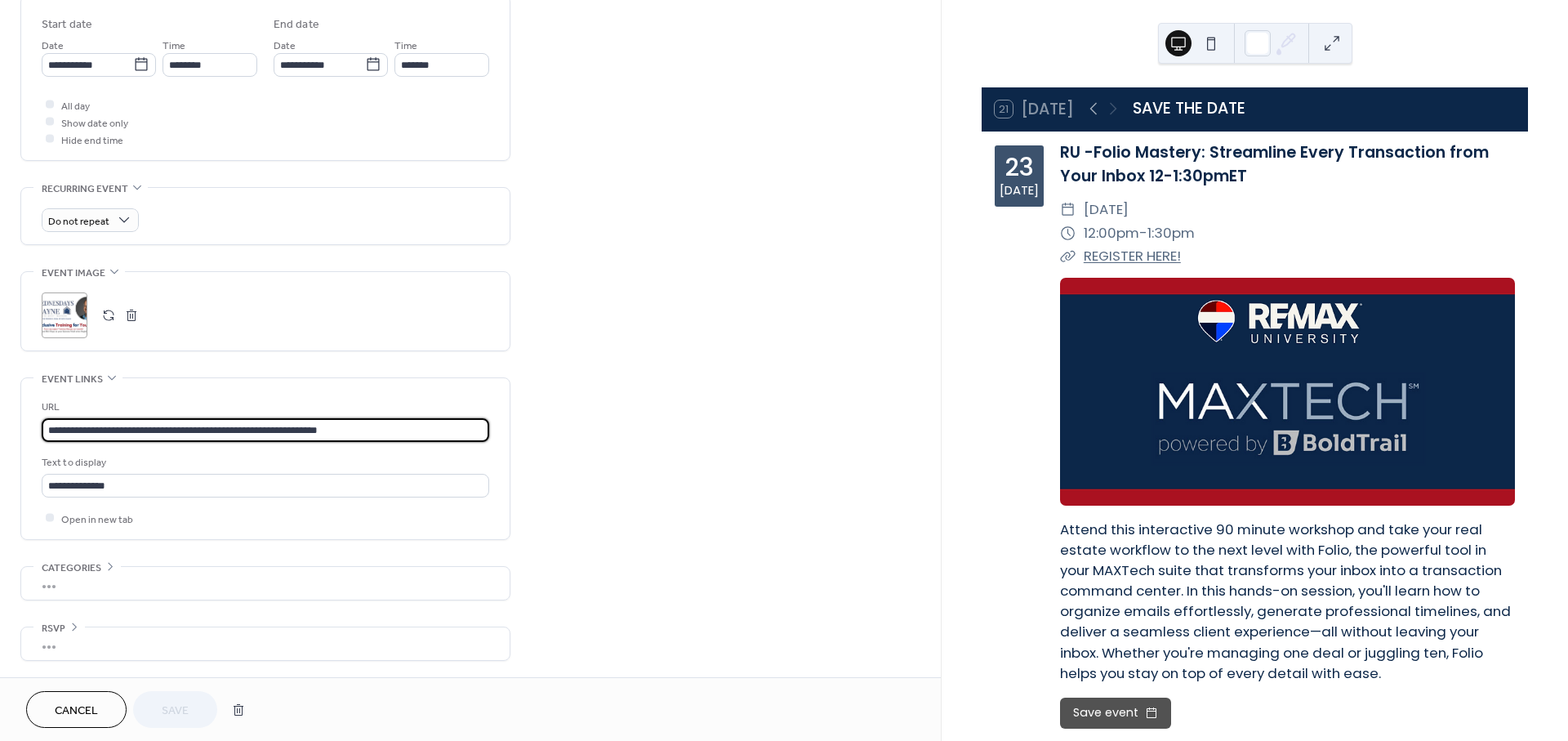 drag, startPoint x: 409, startPoint y: 422, endPoint x: 15, endPoint y: 422, distance: 394 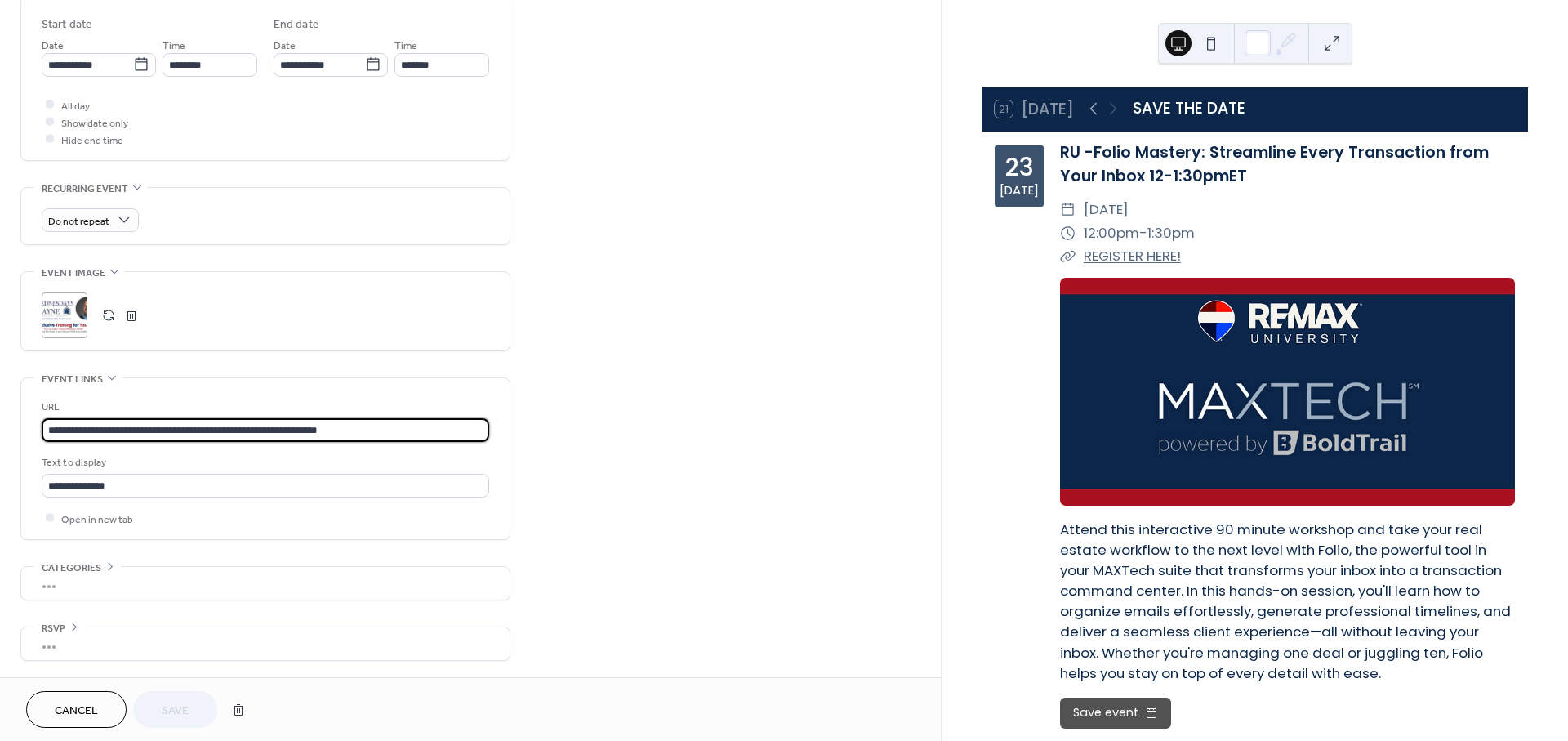 click on "**********" at bounding box center [470, 115] 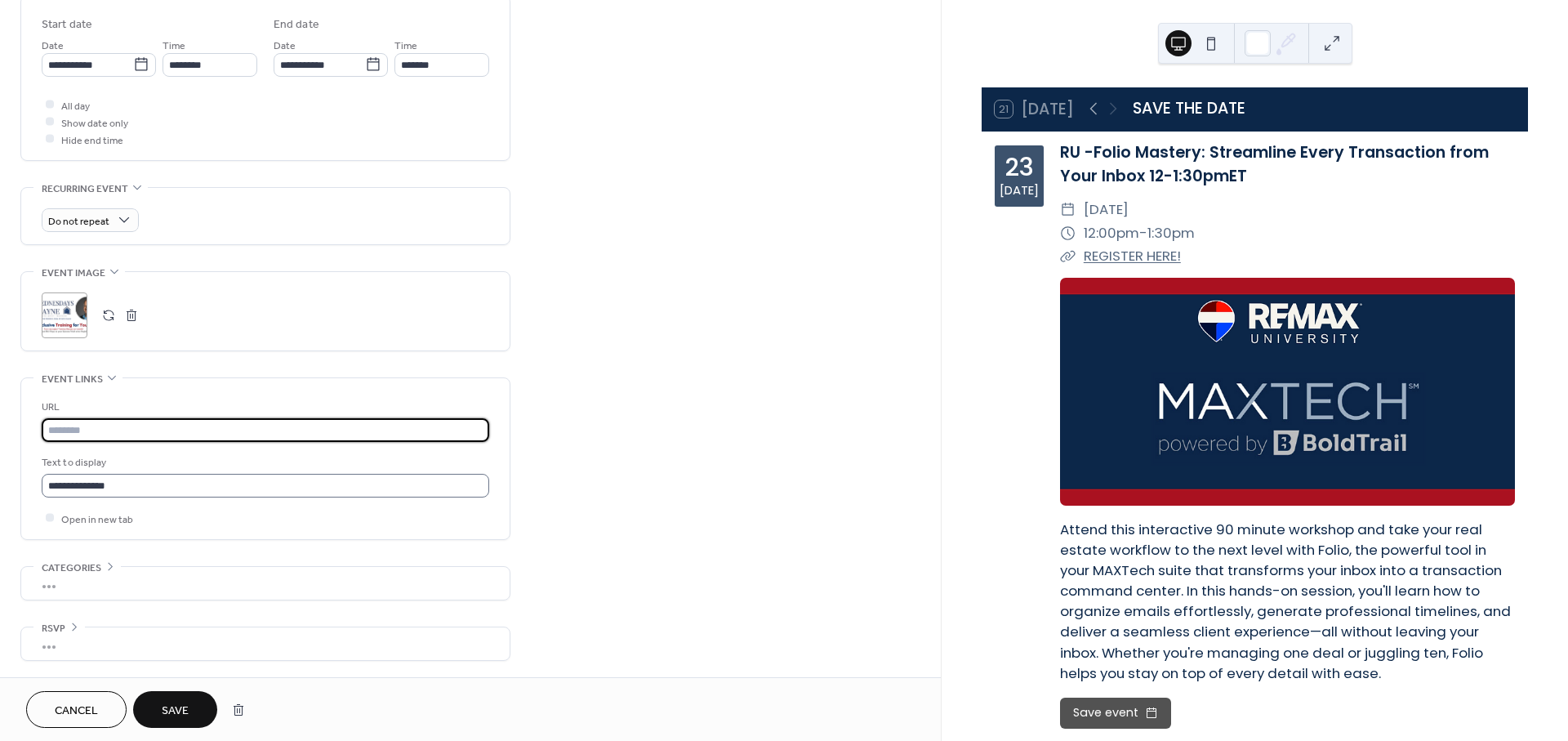 type 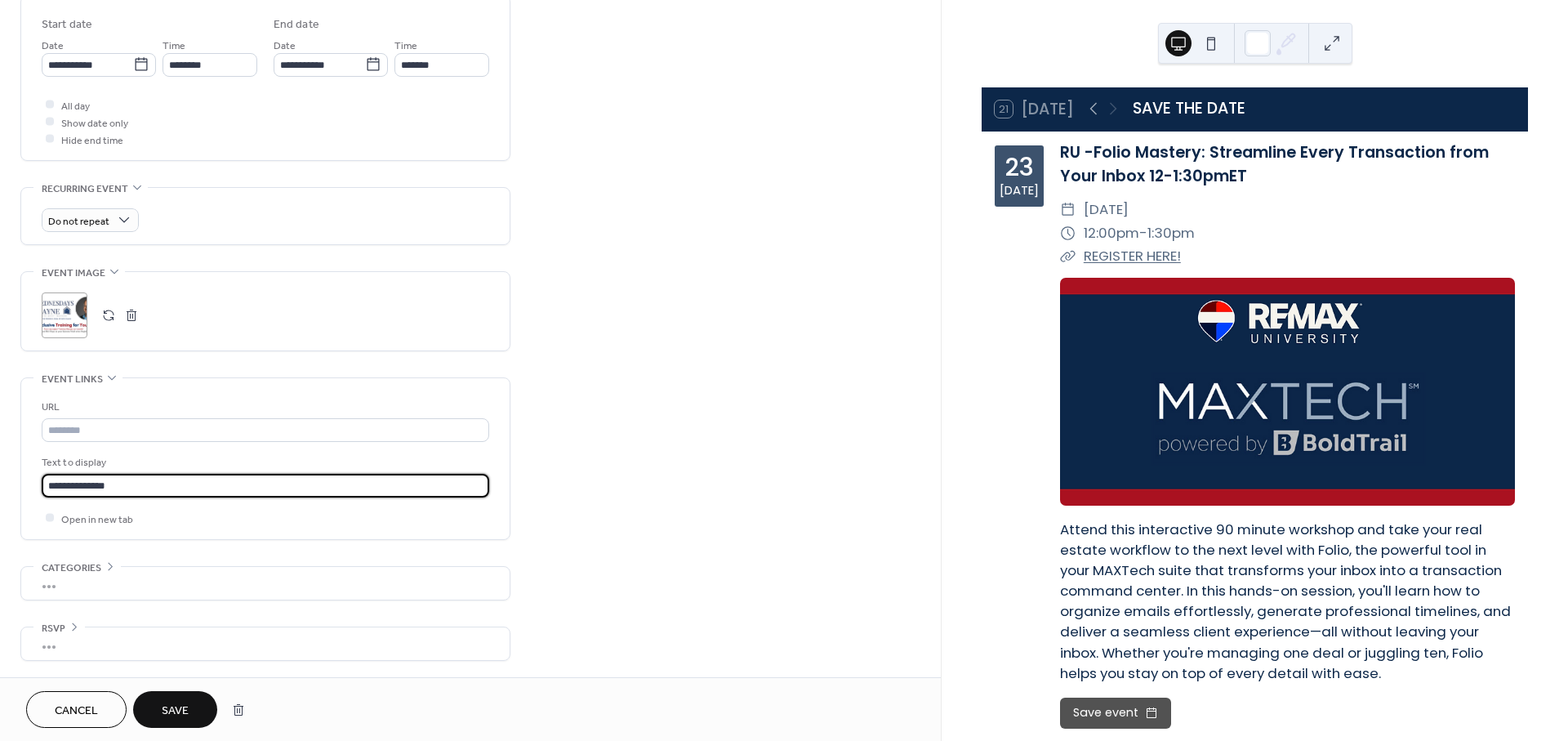 drag, startPoint x: 159, startPoint y: 482, endPoint x: 13, endPoint y: 476, distance: 146.12324 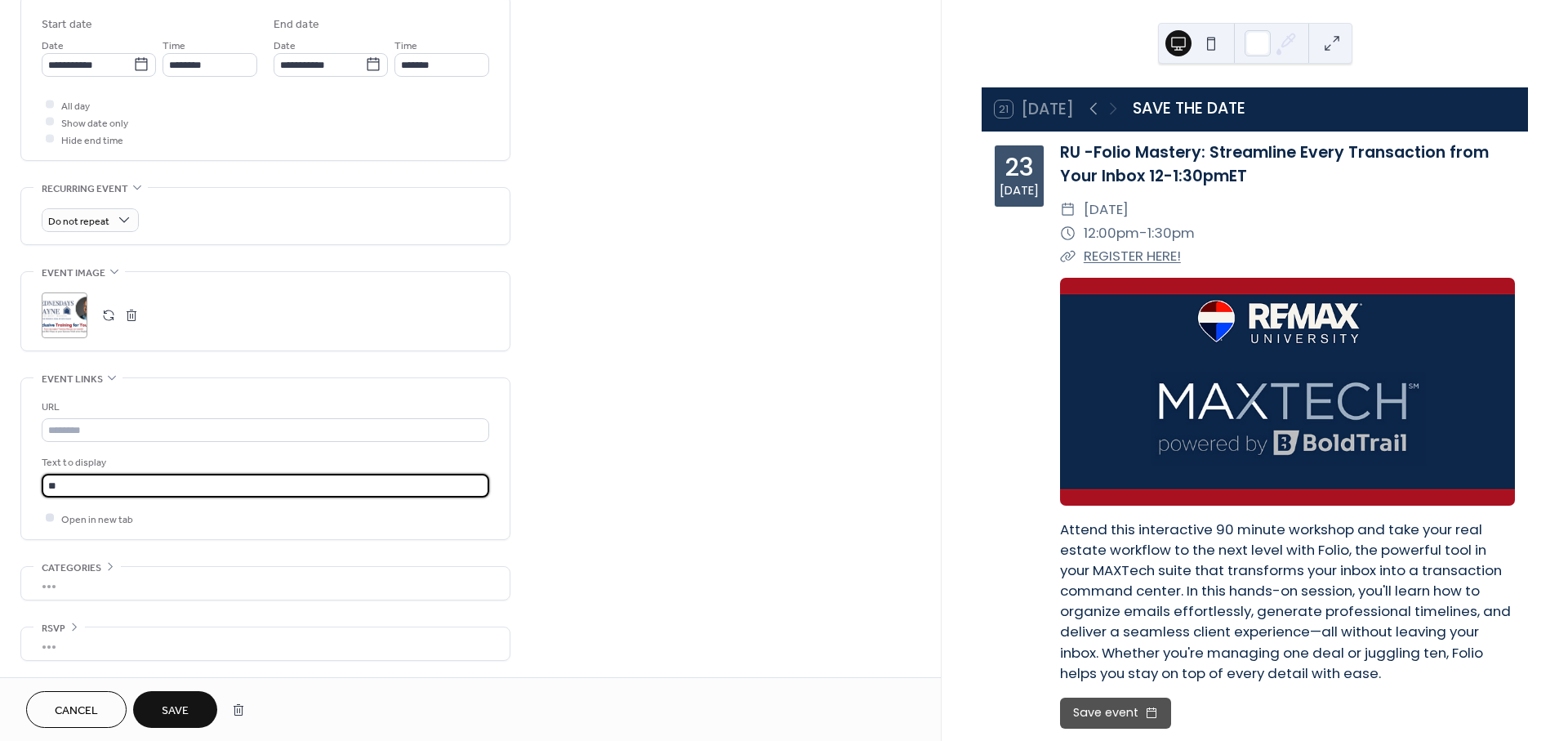type on "**********" 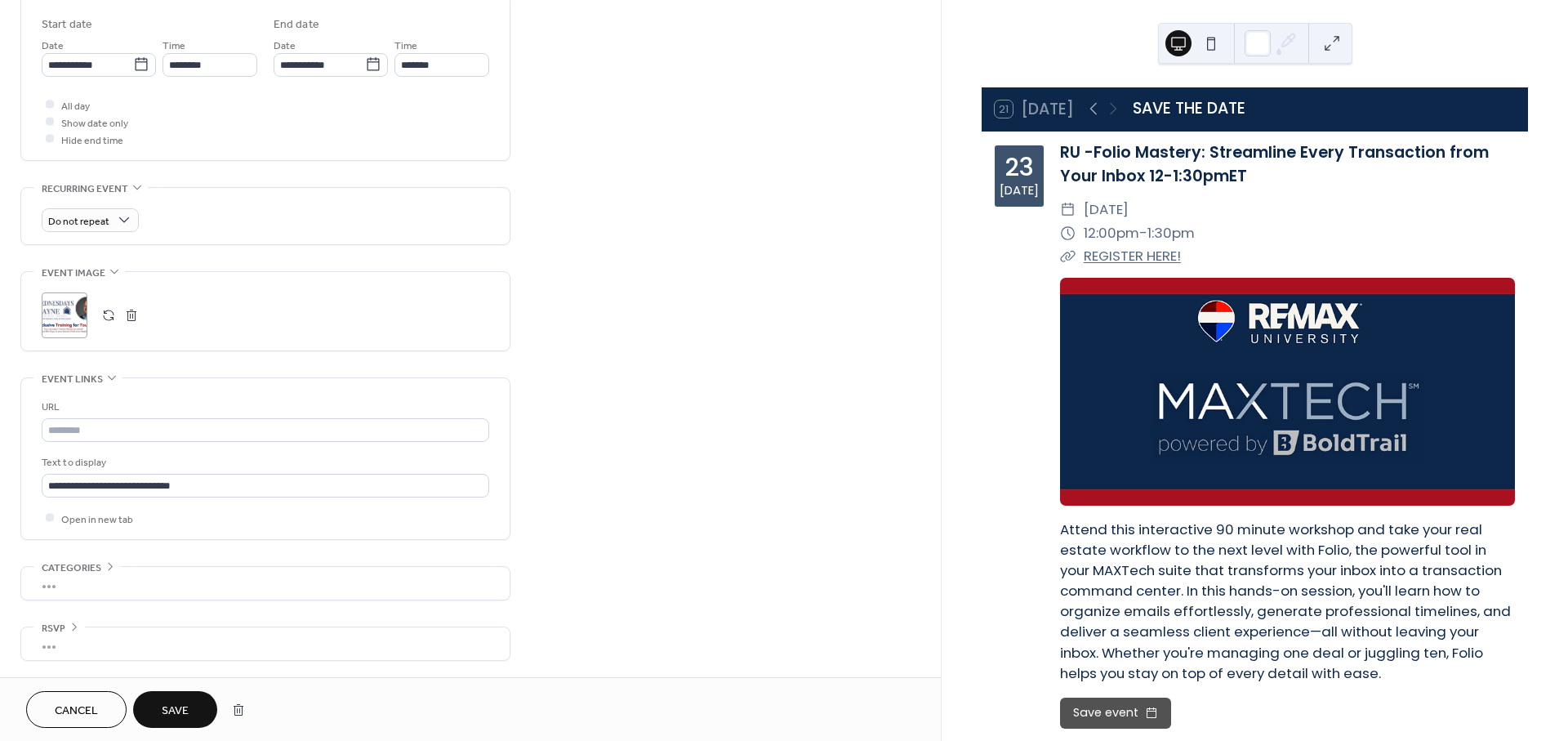 click on "Save" at bounding box center [175, 711] 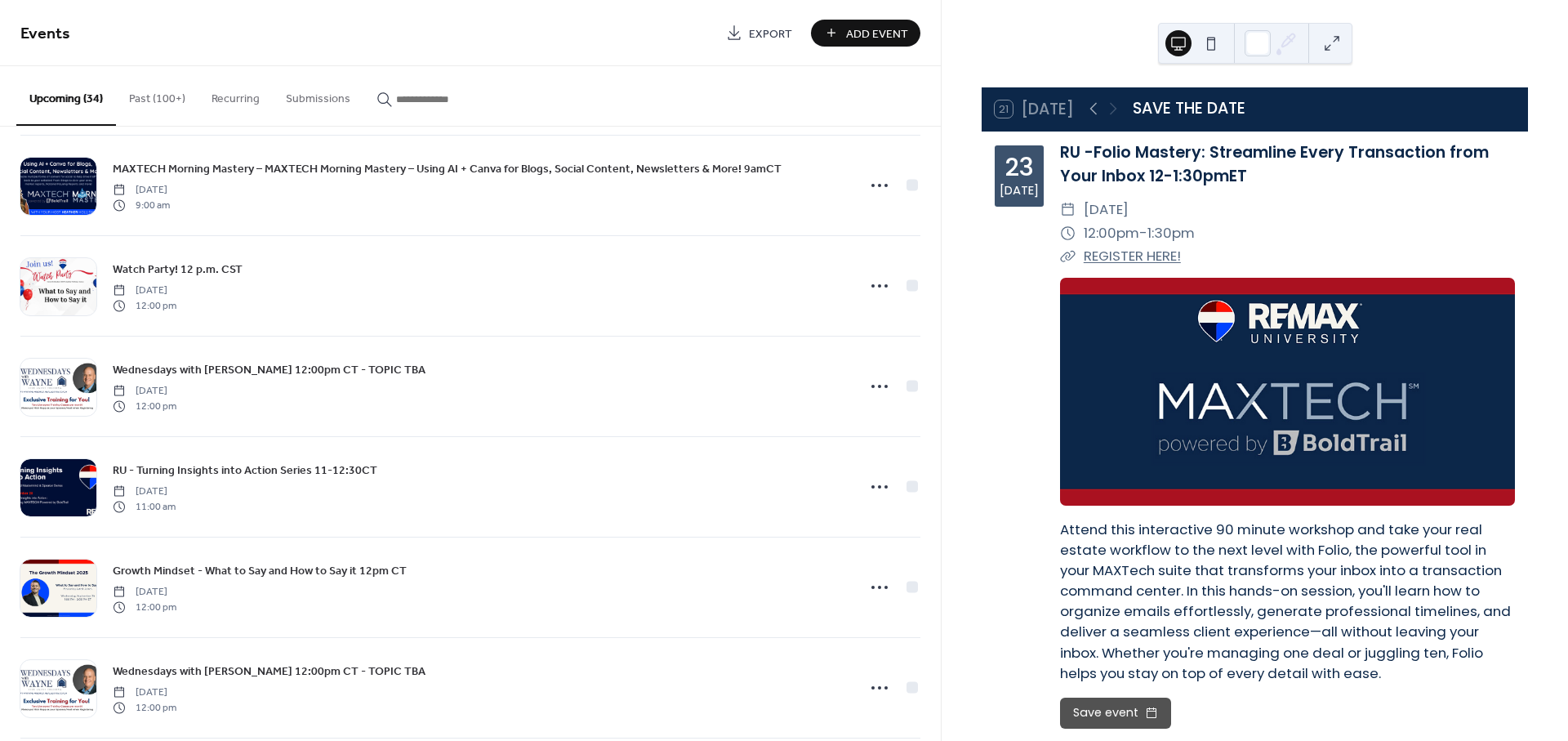 scroll, scrollTop: 1634, scrollLeft: 0, axis: vertical 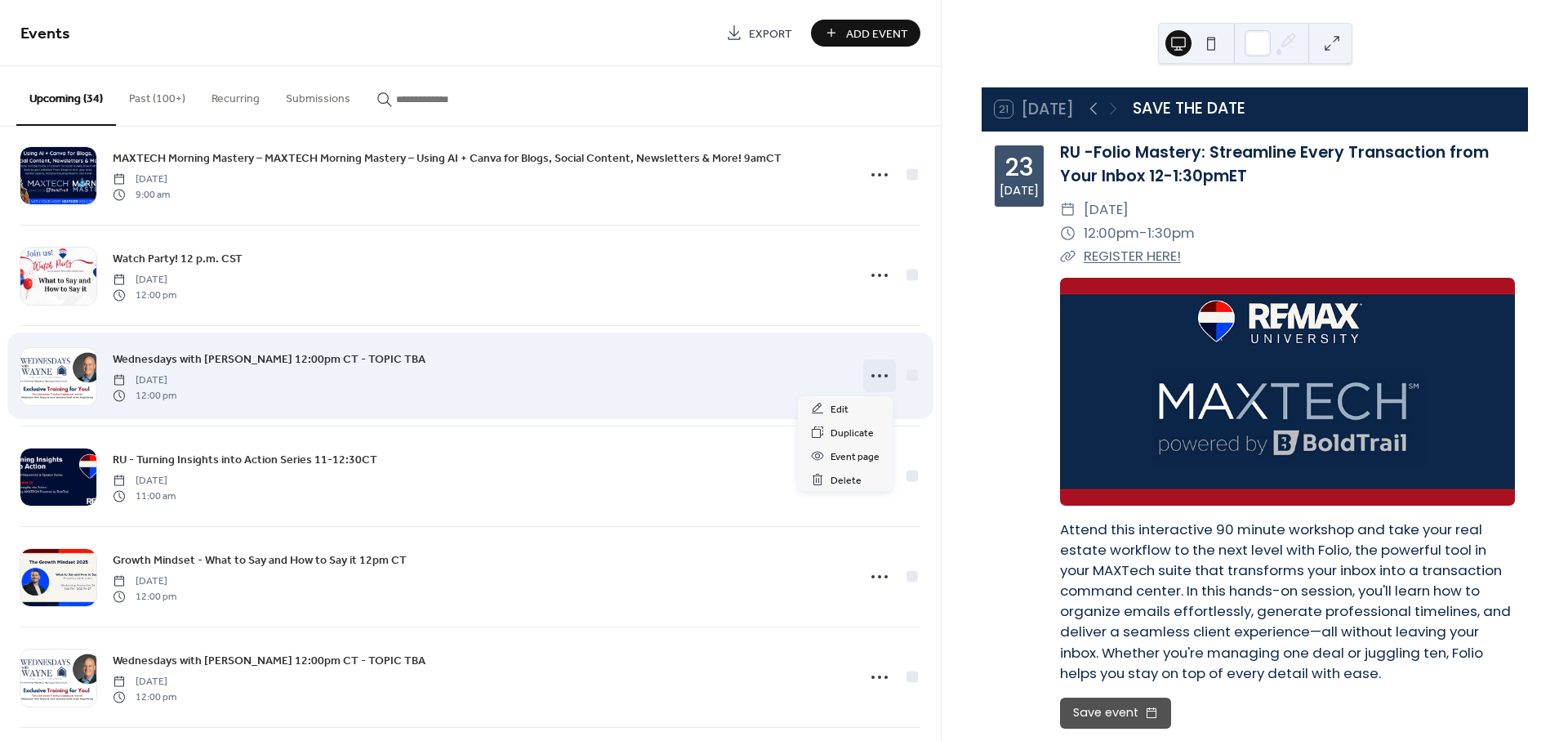 click 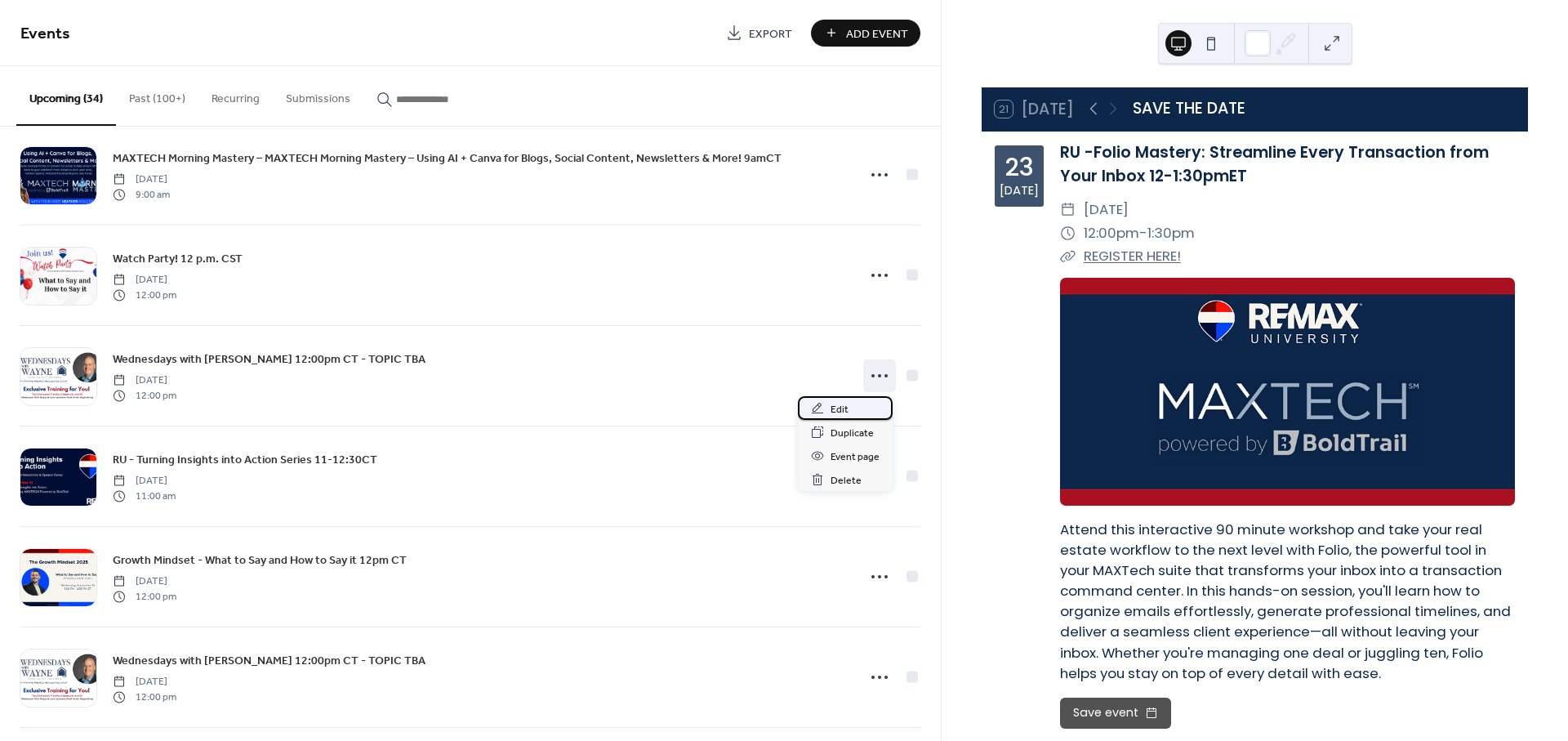 click on "Edit" at bounding box center [840, 409] 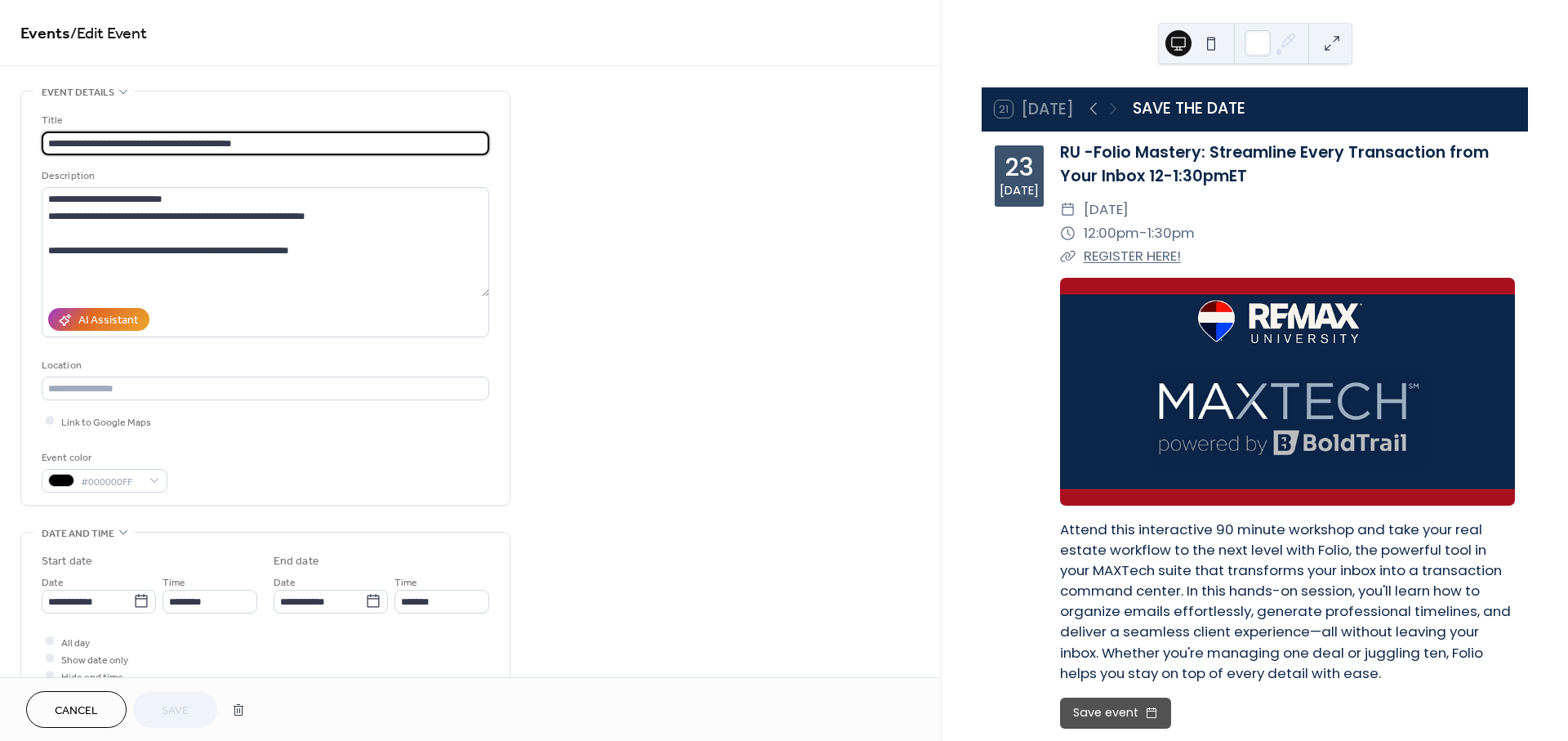 scroll, scrollTop: 541, scrollLeft: 0, axis: vertical 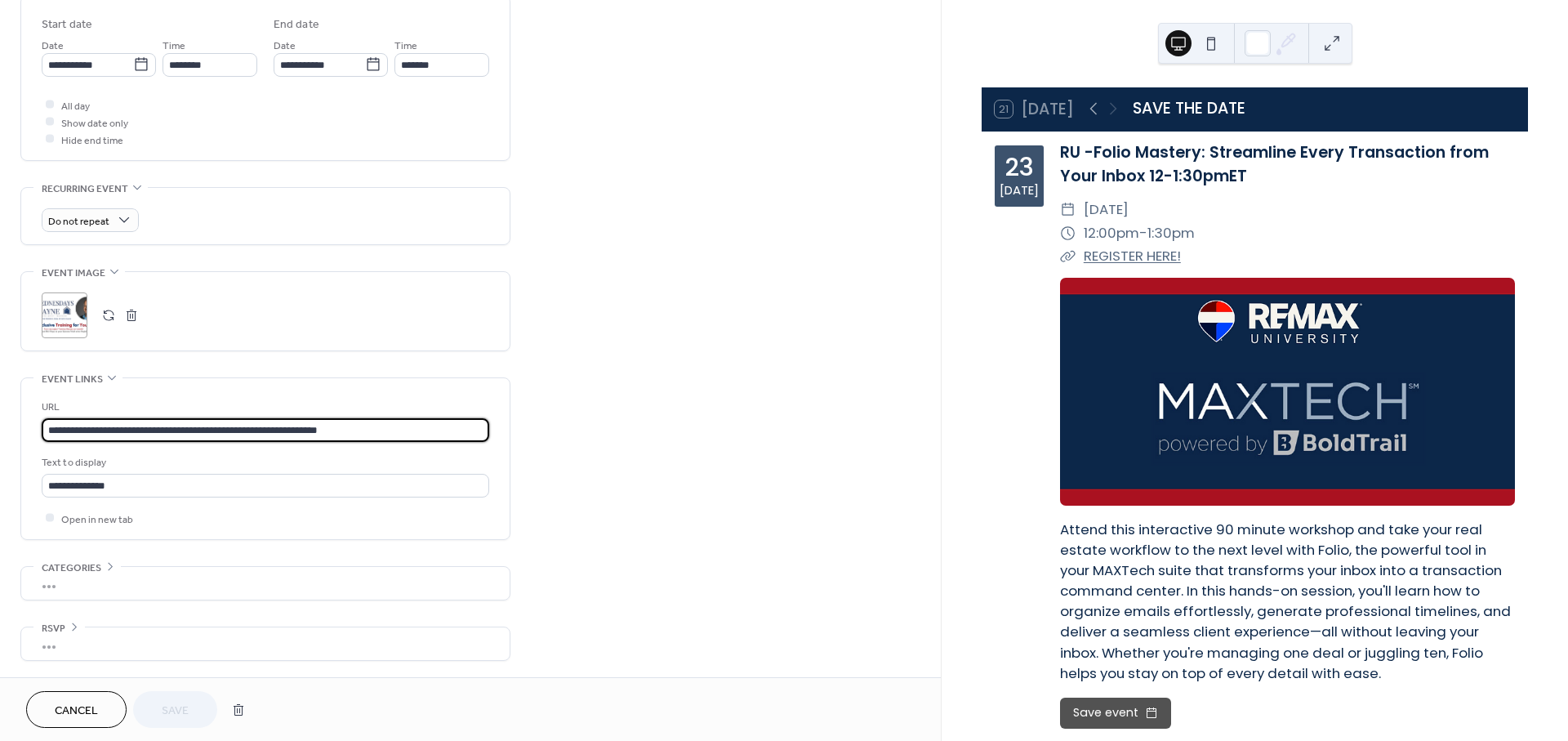 drag, startPoint x: 427, startPoint y: 431, endPoint x: -70, endPoint y: 430, distance: 497.001 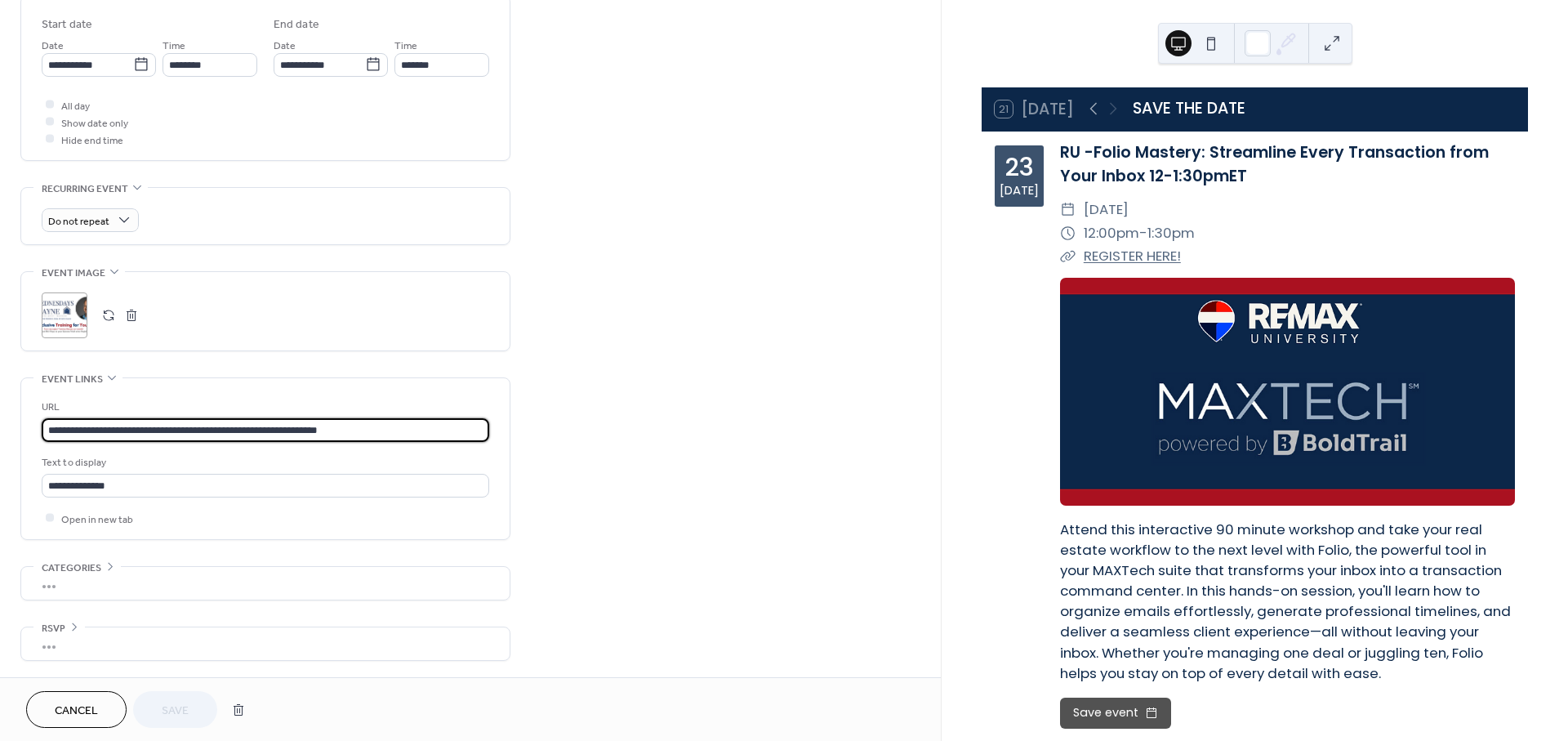 click on "**********" at bounding box center [784, 370] 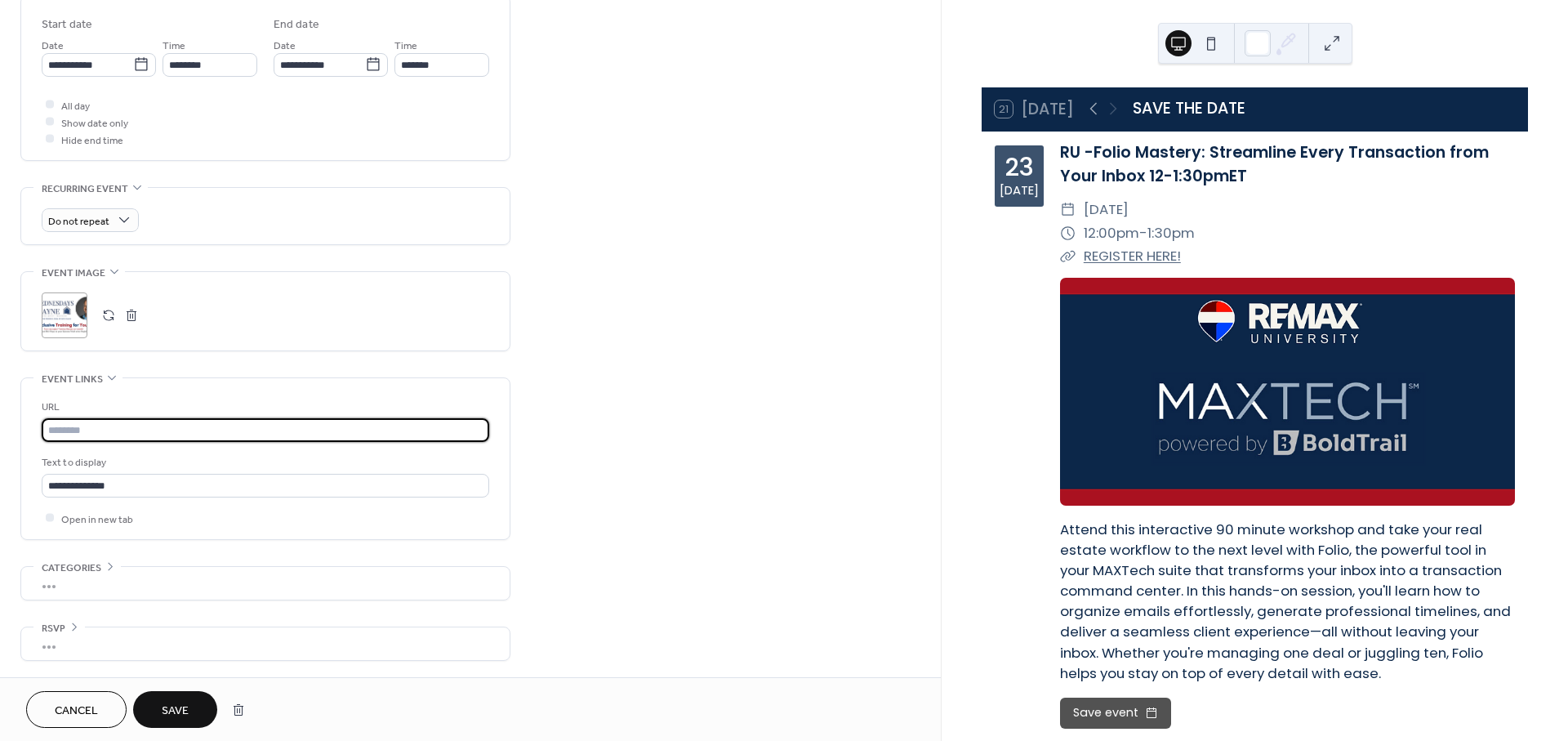 type 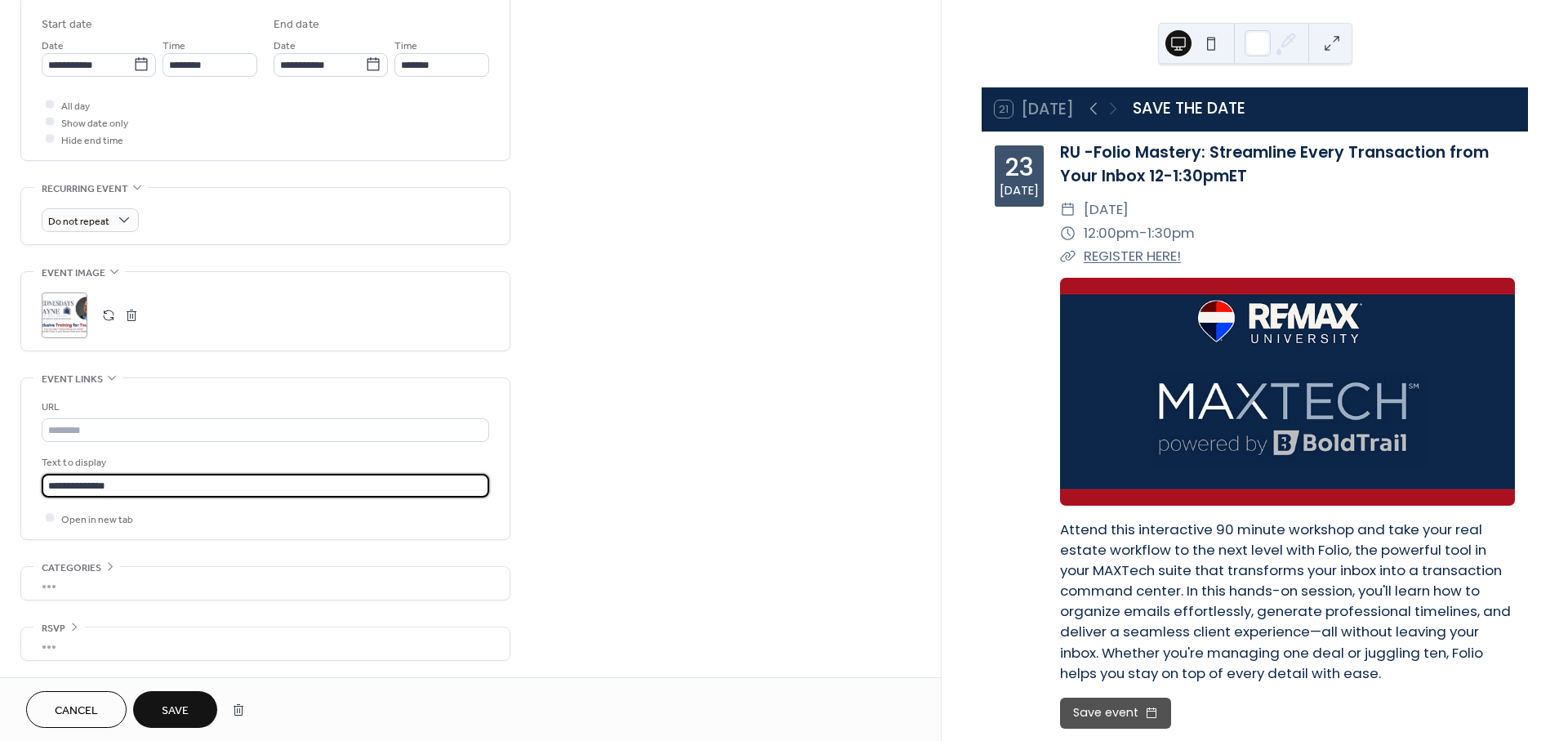 drag, startPoint x: 18, startPoint y: 475, endPoint x: -69, endPoint y: 475, distance: 87 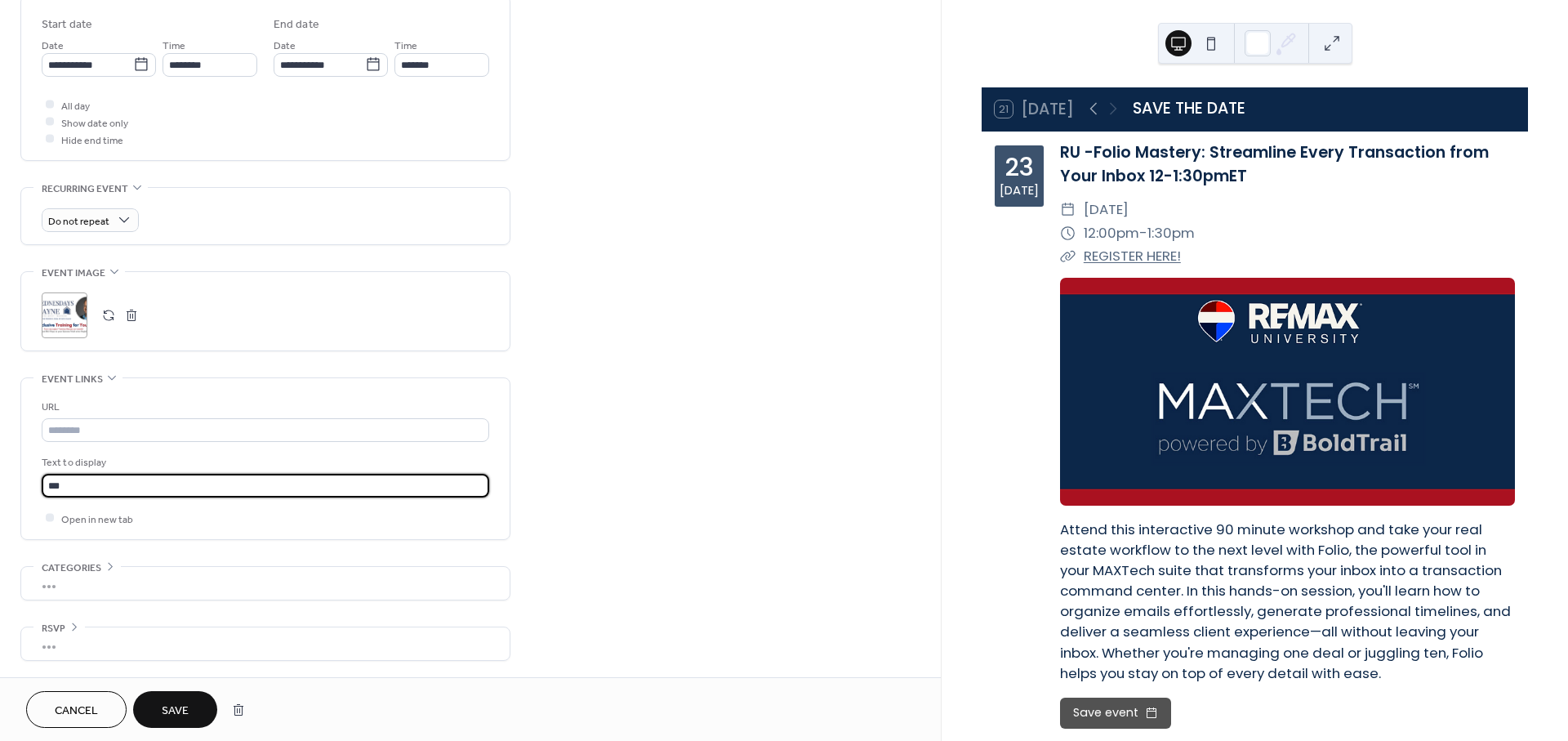 type on "**********" 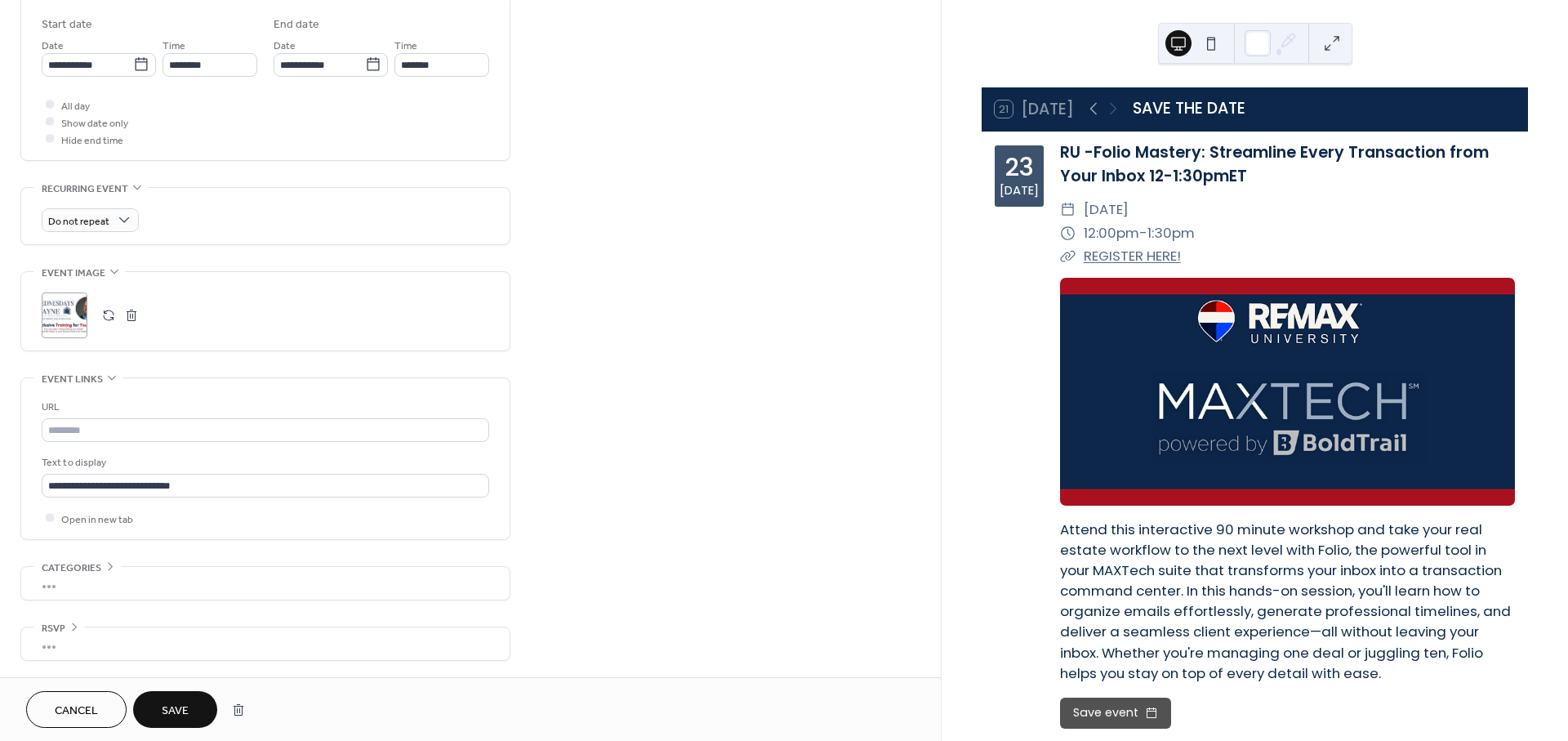 click on "Save" at bounding box center (175, 711) 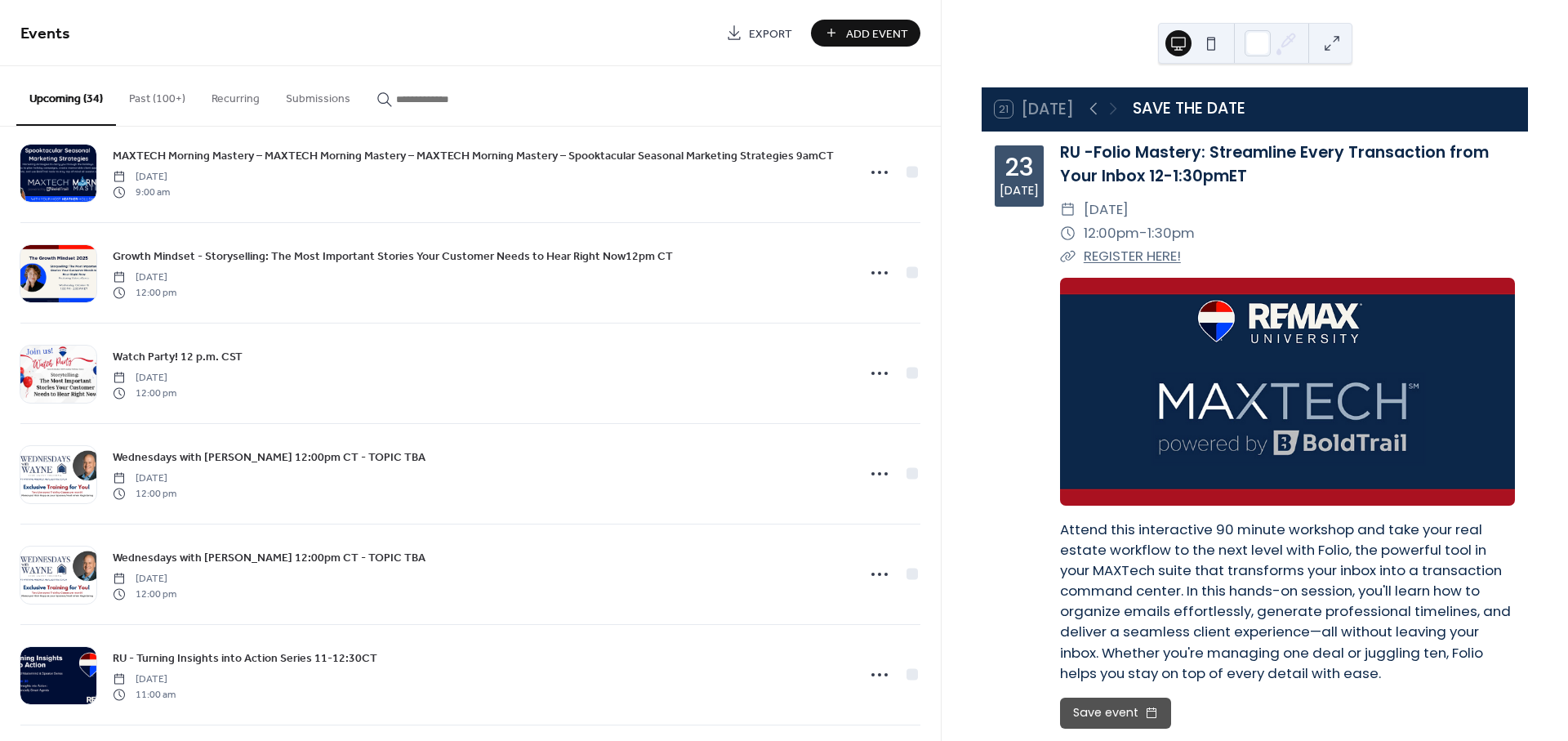 scroll, scrollTop: 2449, scrollLeft: 0, axis: vertical 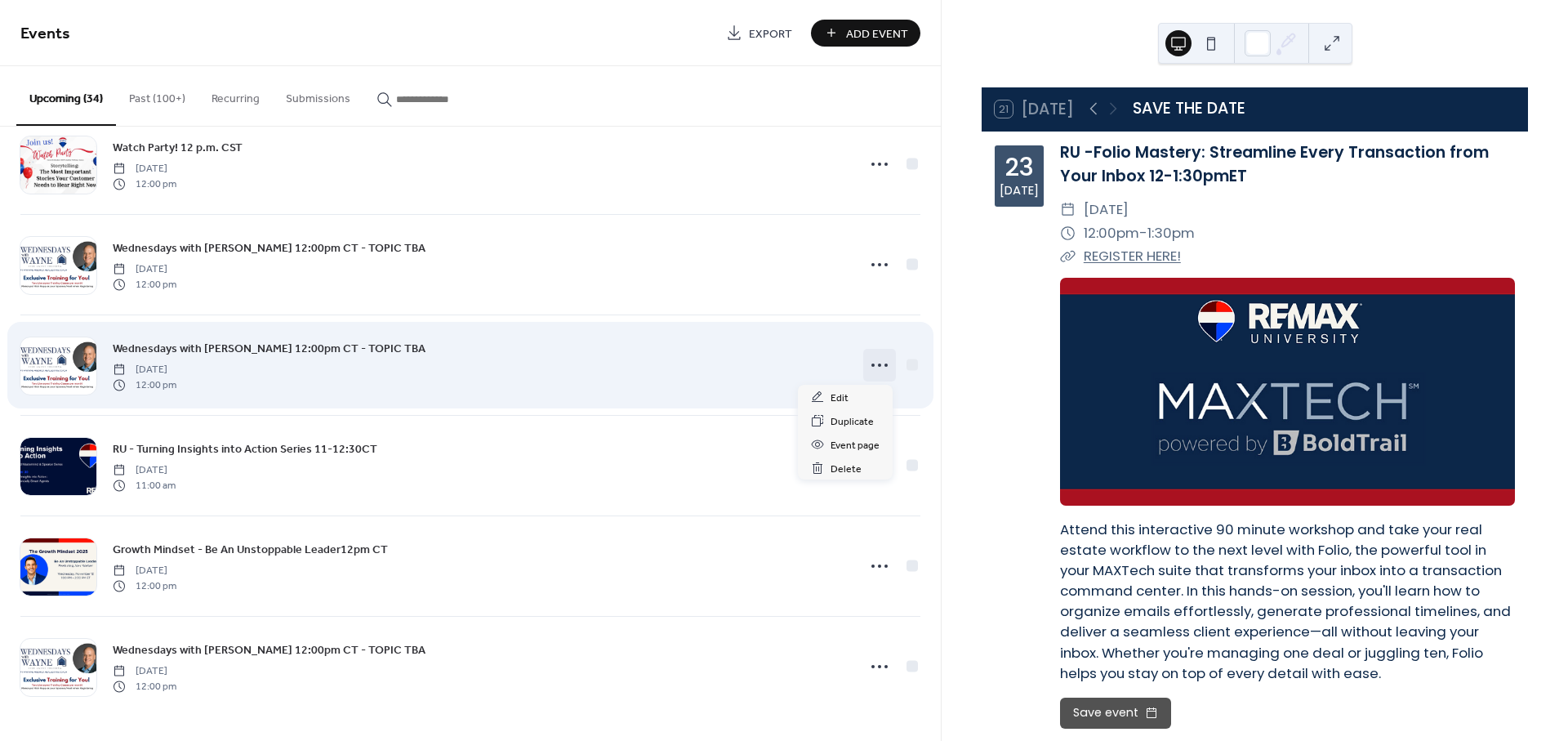 click 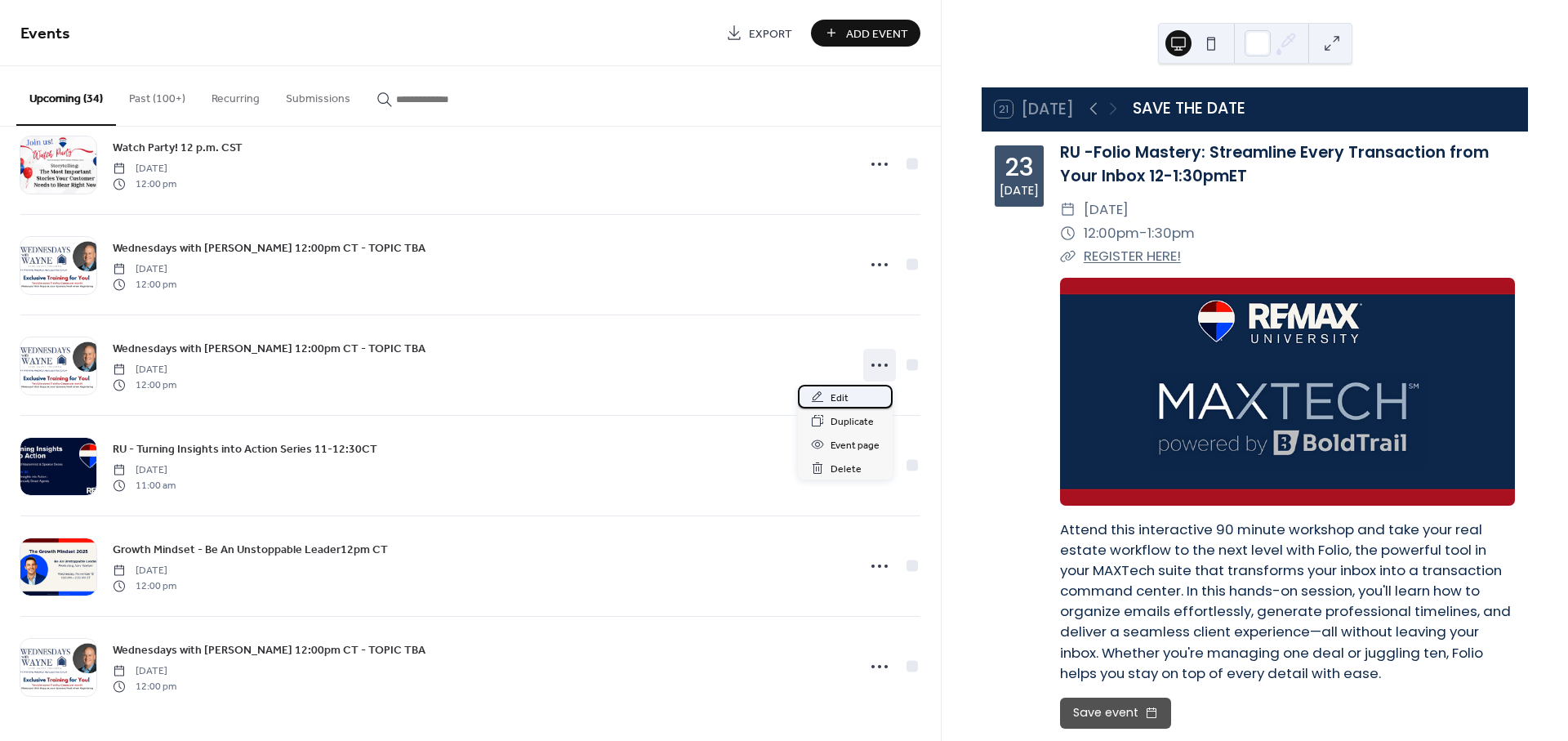 click on "Edit" at bounding box center (840, 398) 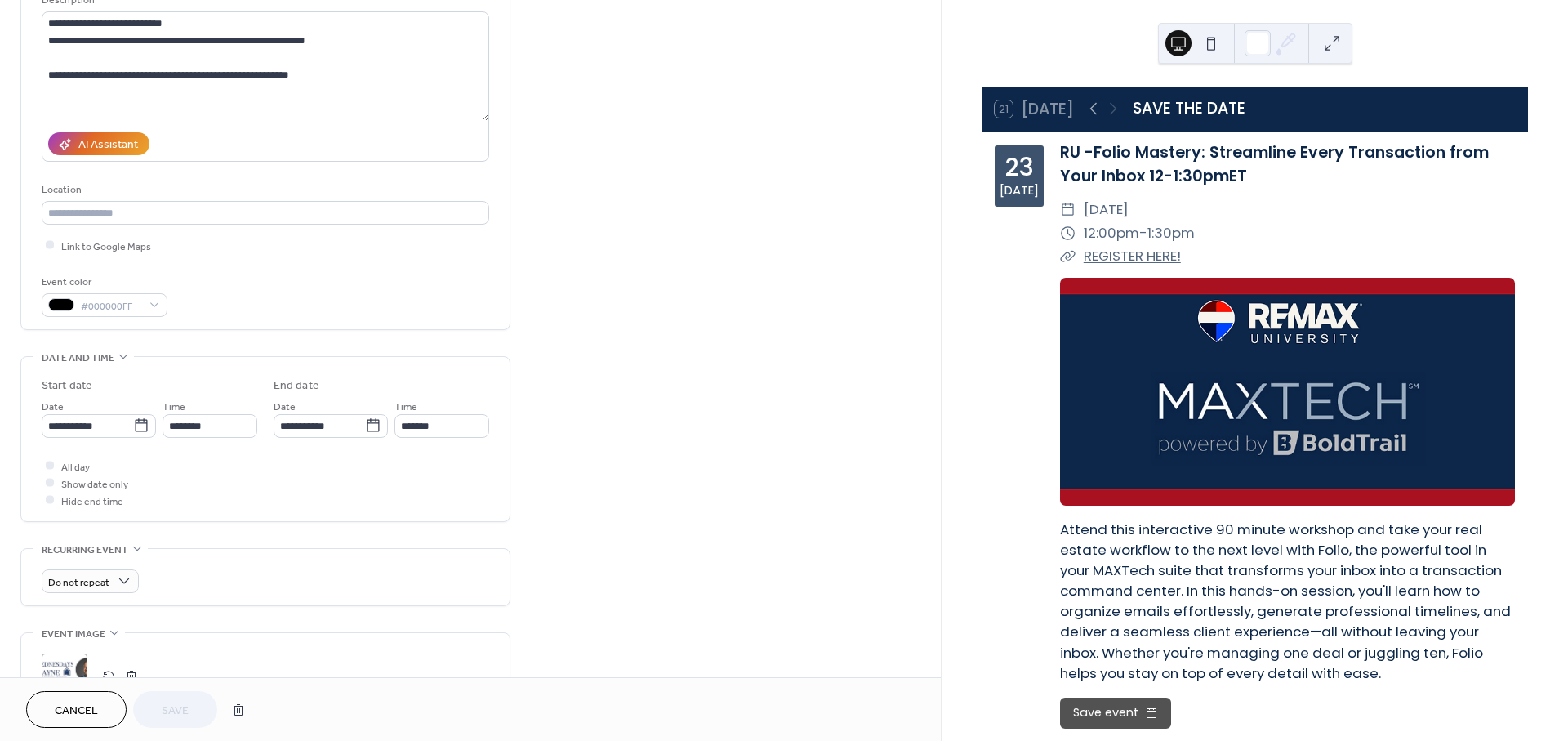 scroll, scrollTop: 541, scrollLeft: 0, axis: vertical 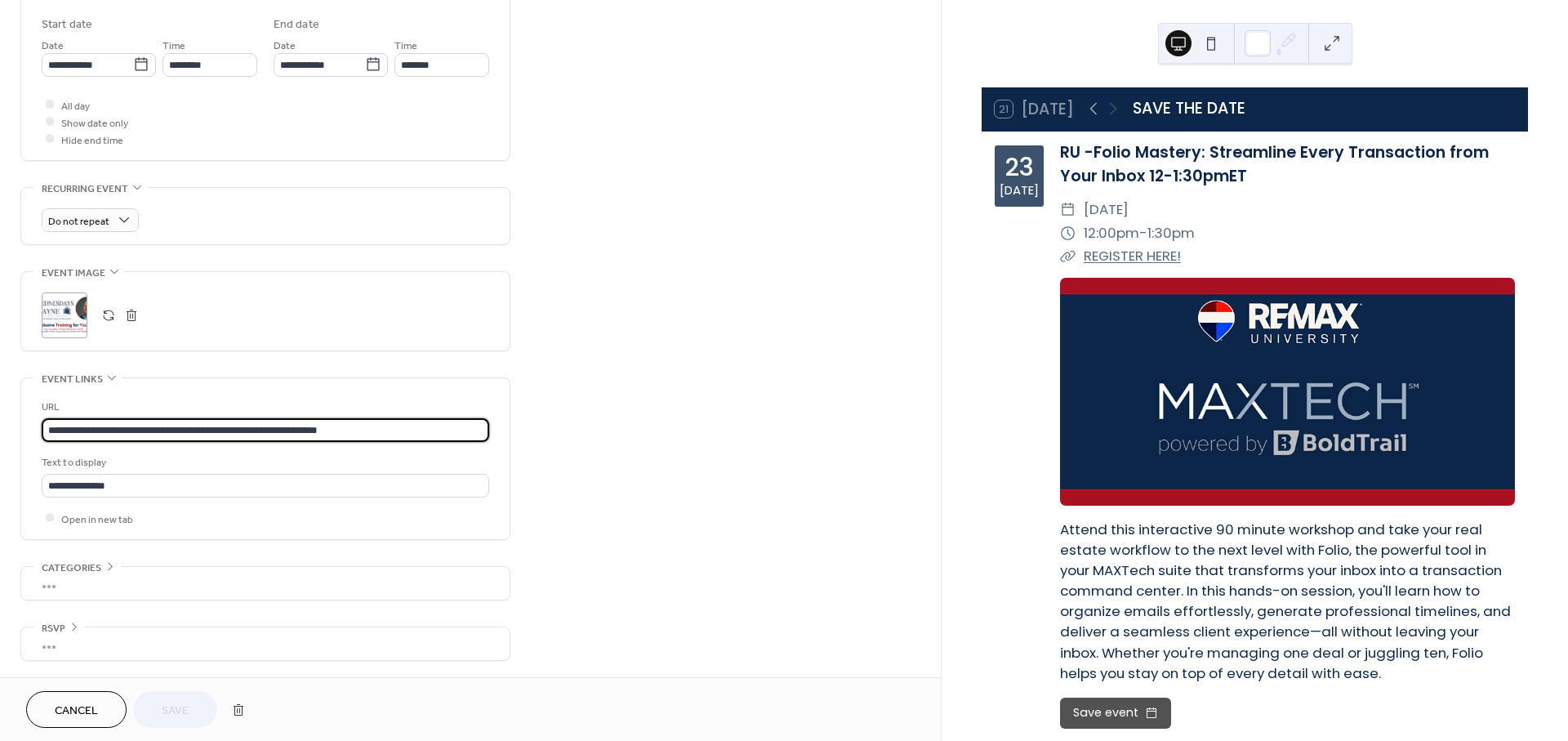 drag, startPoint x: 397, startPoint y: 419, endPoint x: -11, endPoint y: 419, distance: 408 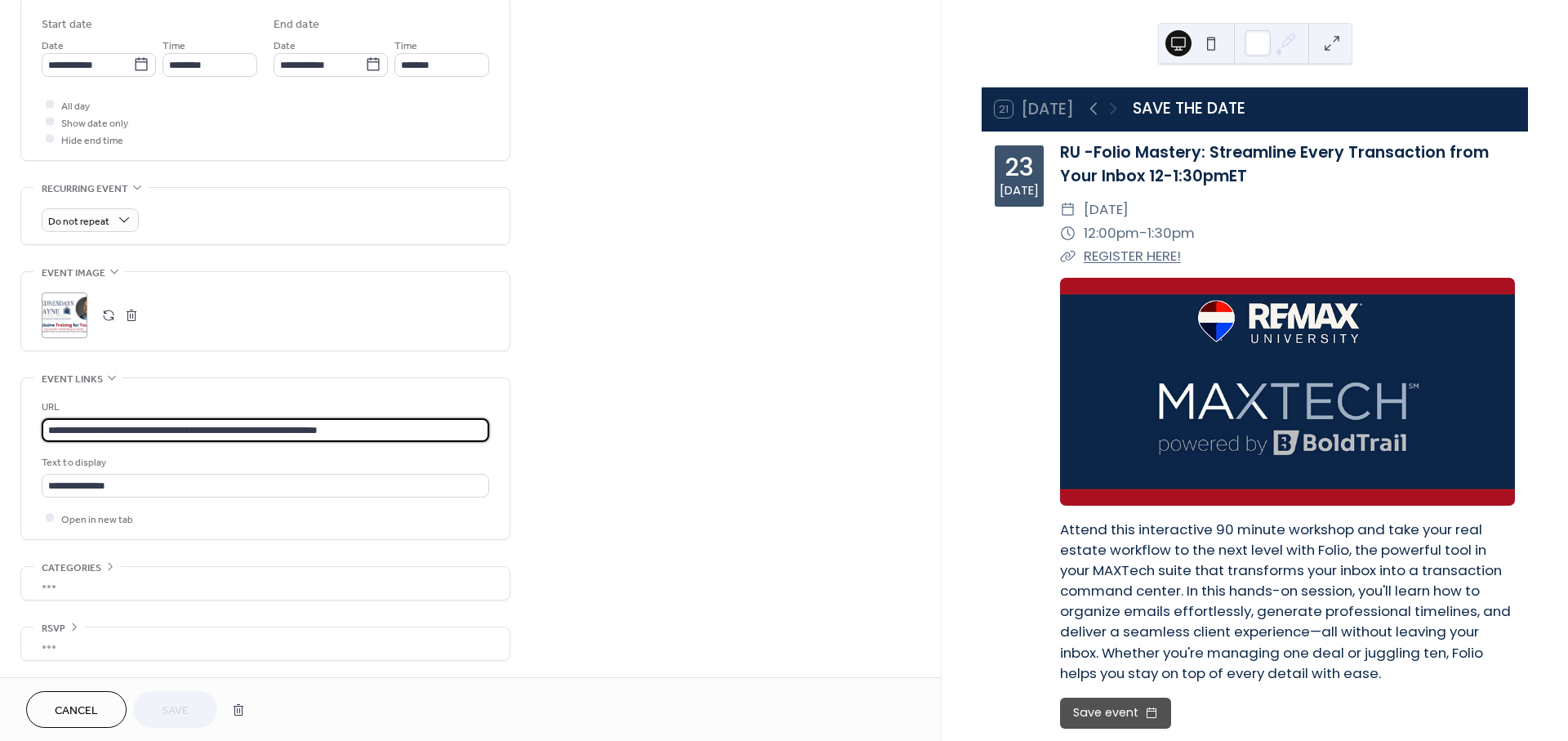 click on "**********" at bounding box center (784, 370) 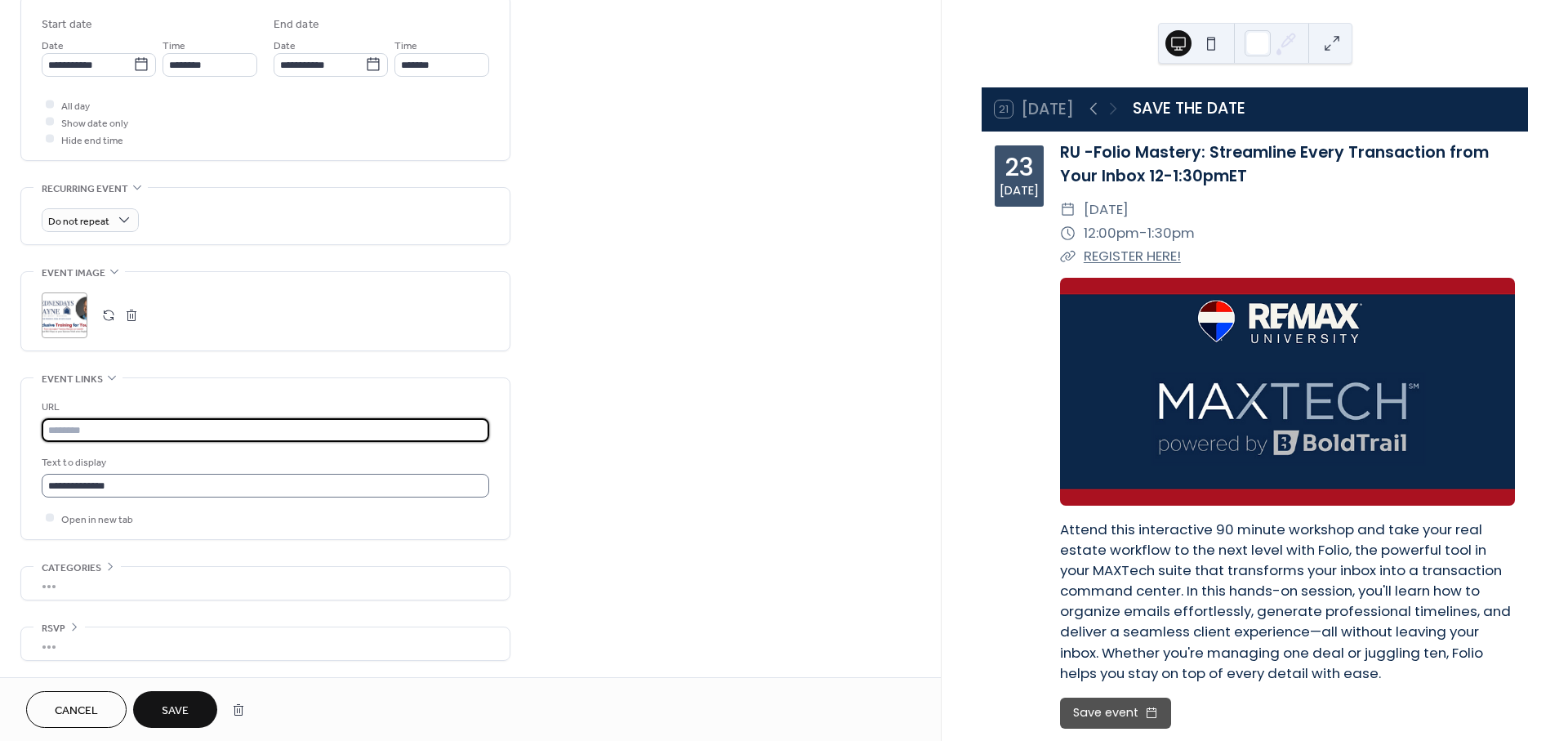 type 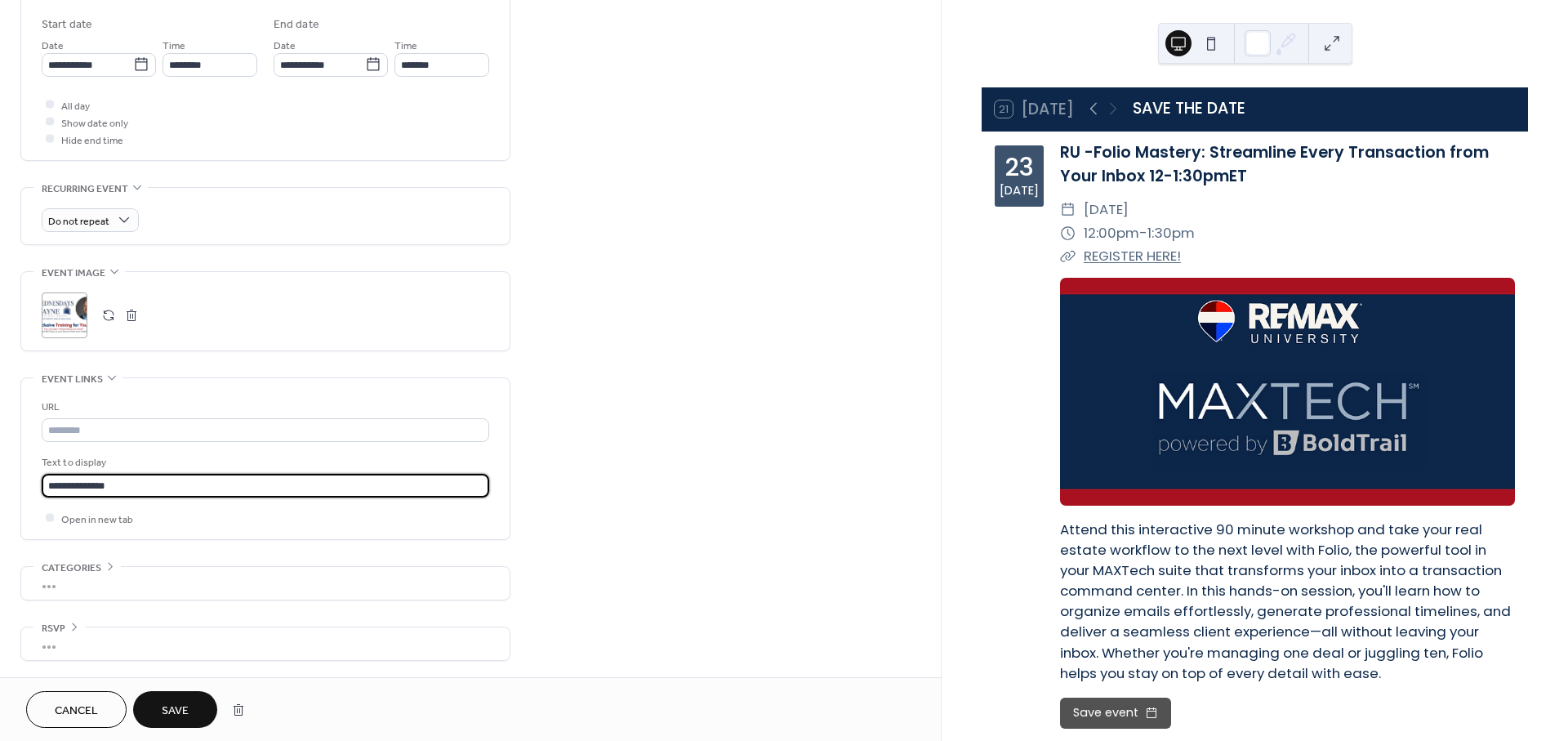 drag, startPoint x: 169, startPoint y: 480, endPoint x: -25, endPoint y: 470, distance: 194.25756 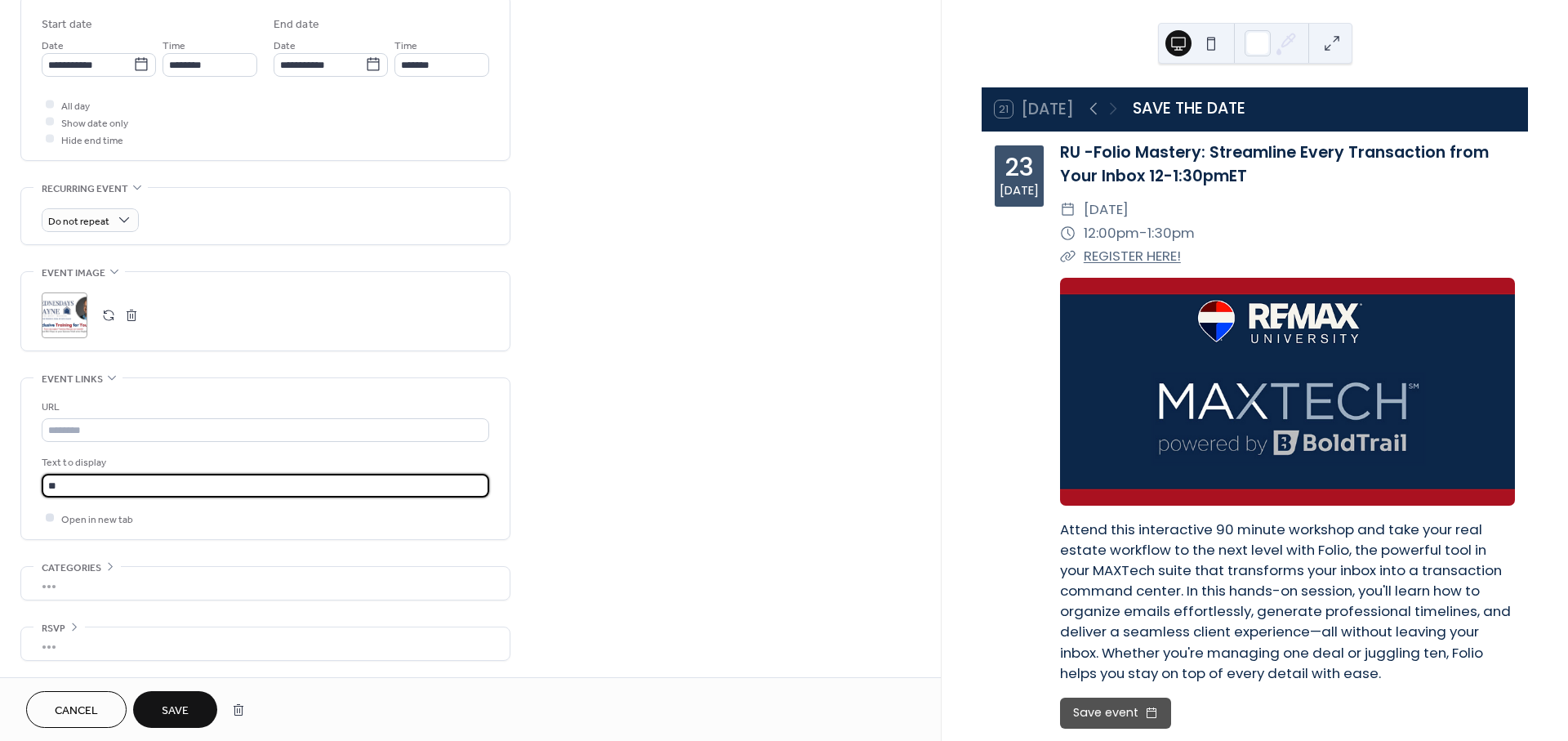 type on "**********" 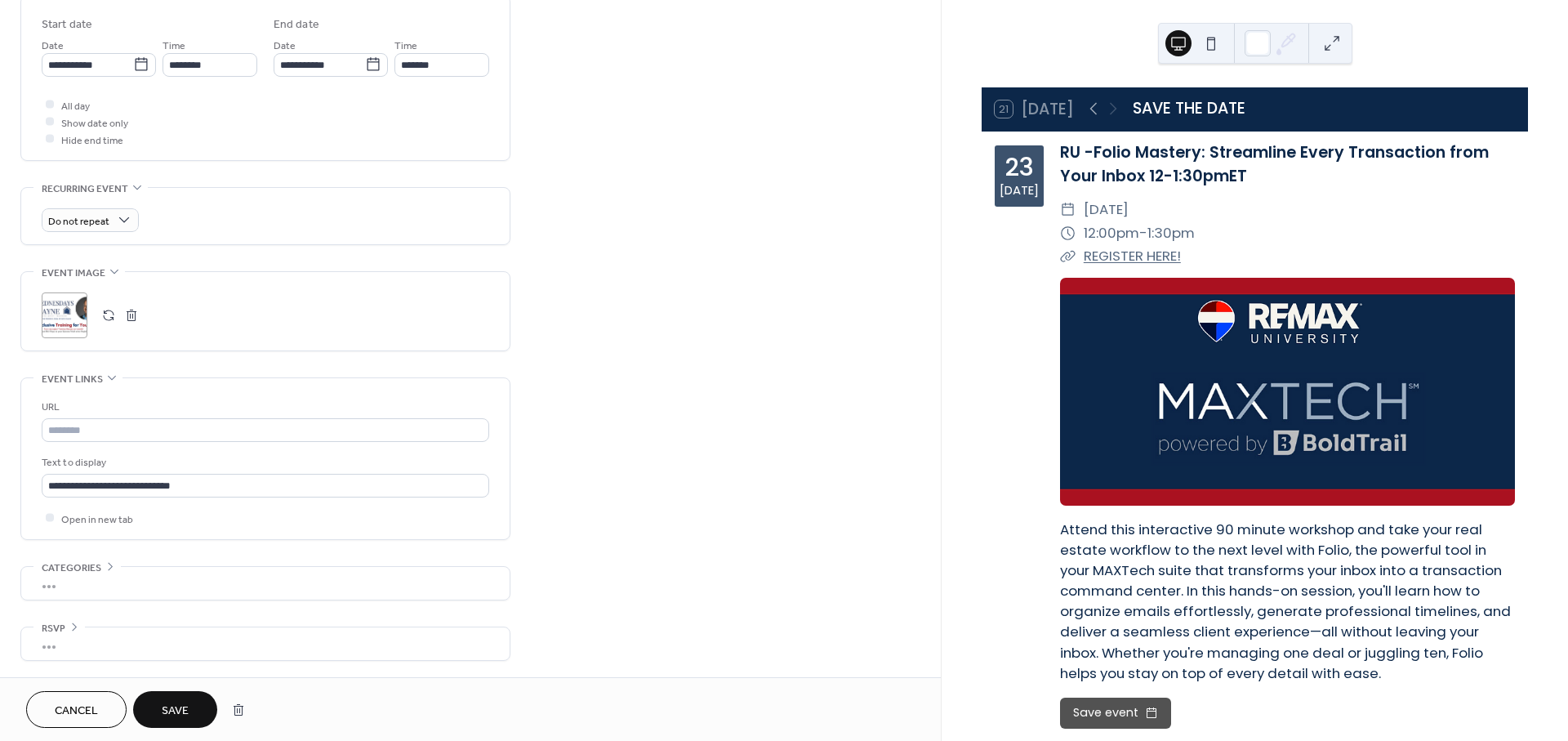 click on "Save" at bounding box center [175, 711] 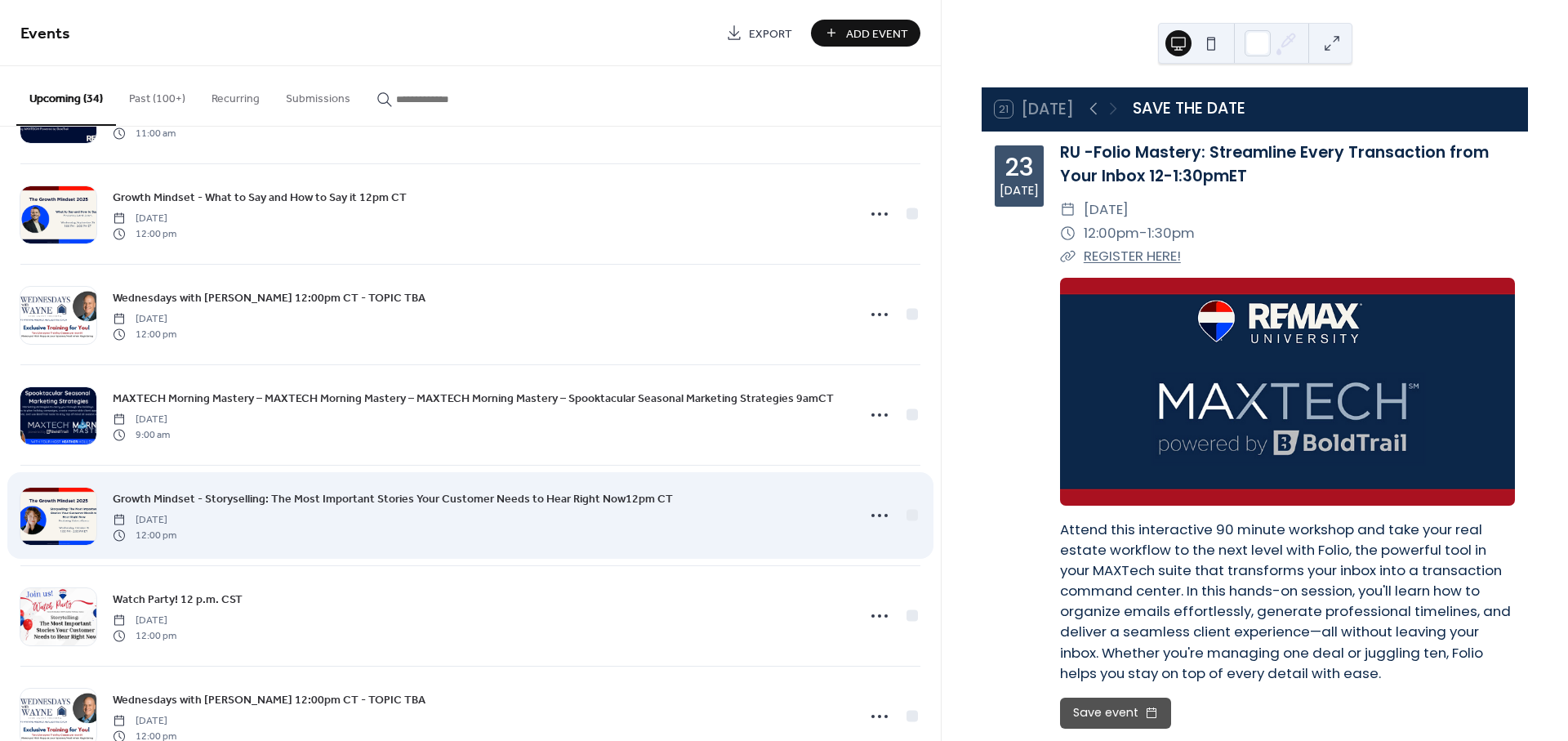 scroll, scrollTop: 2449, scrollLeft: 0, axis: vertical 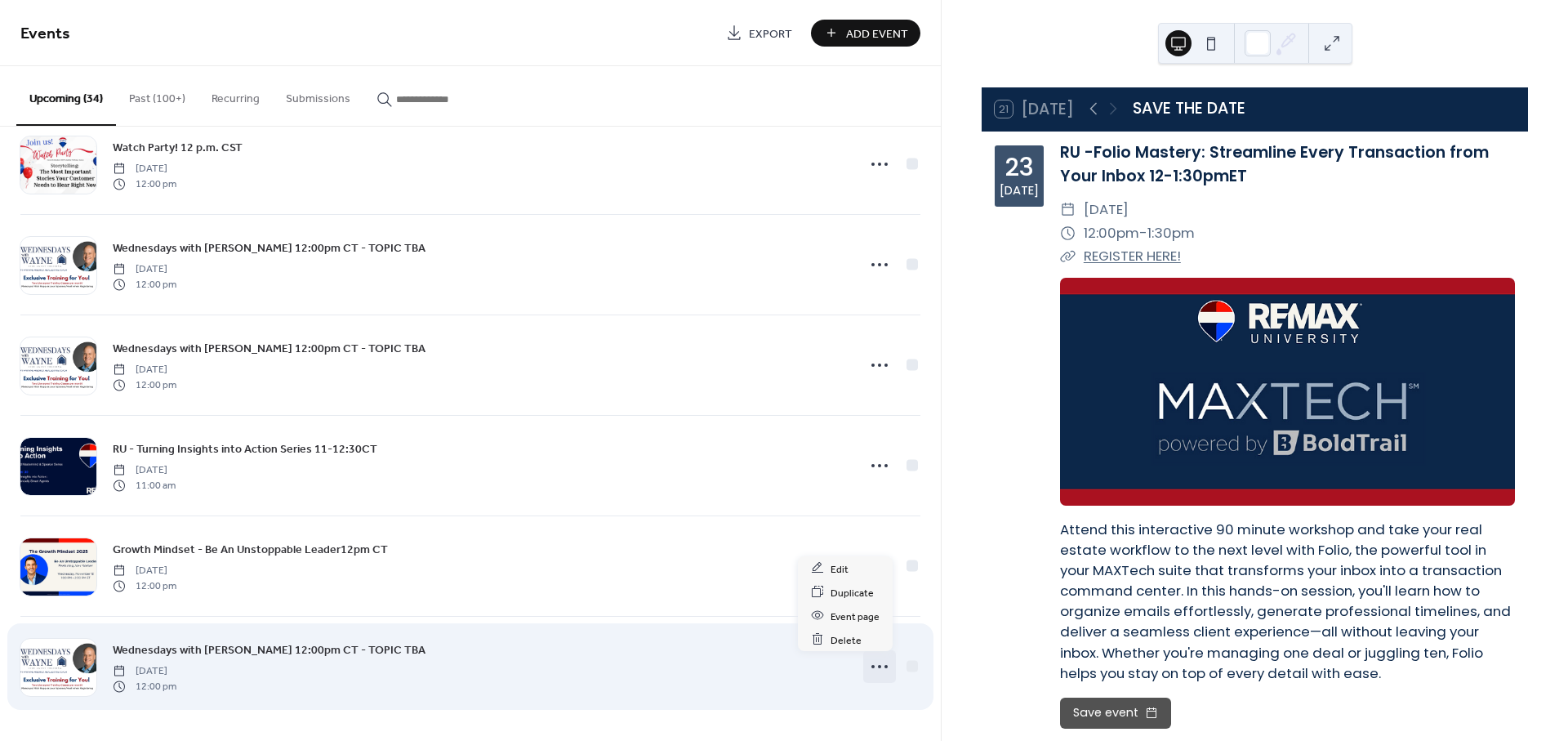 click 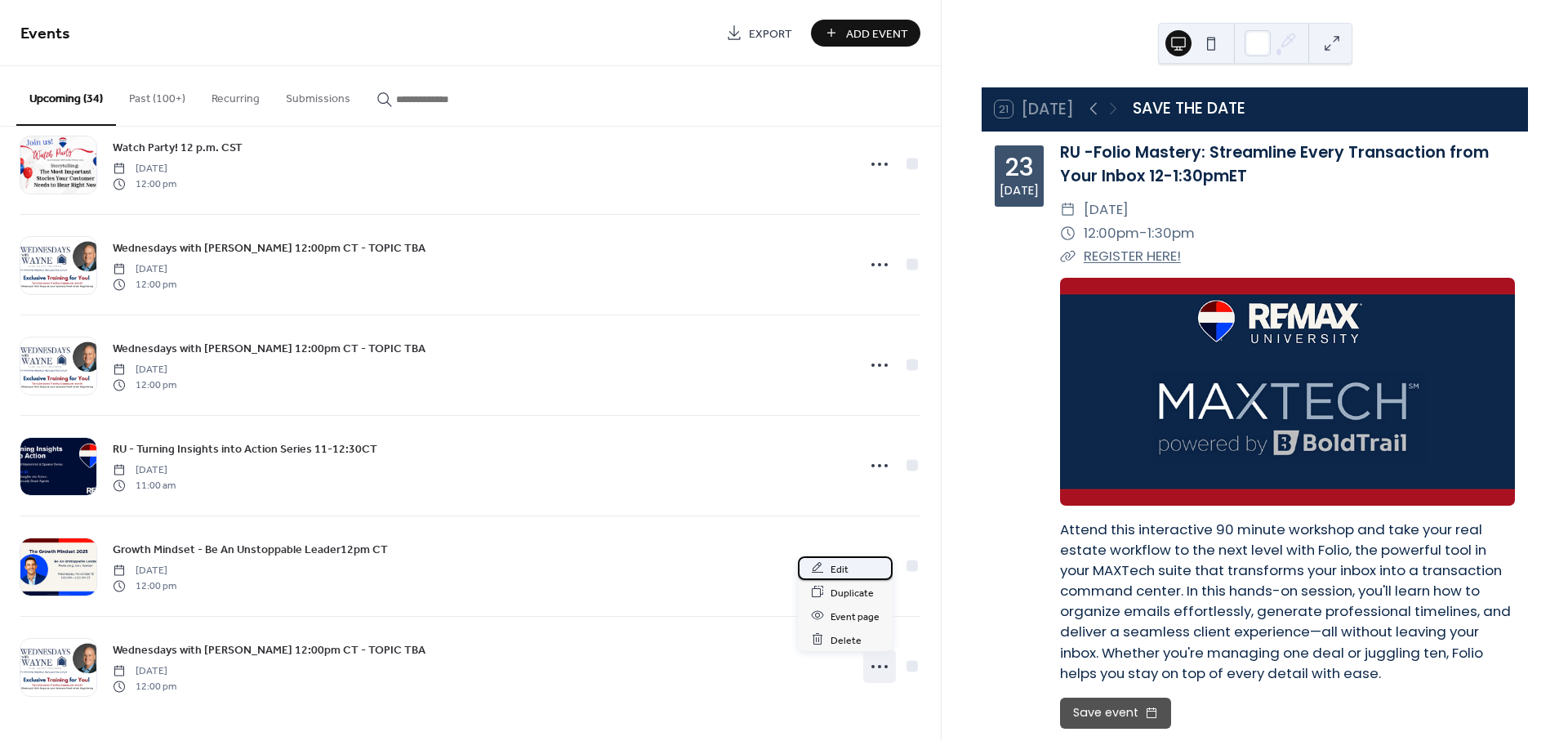 click on "Edit" at bounding box center (845, 568) 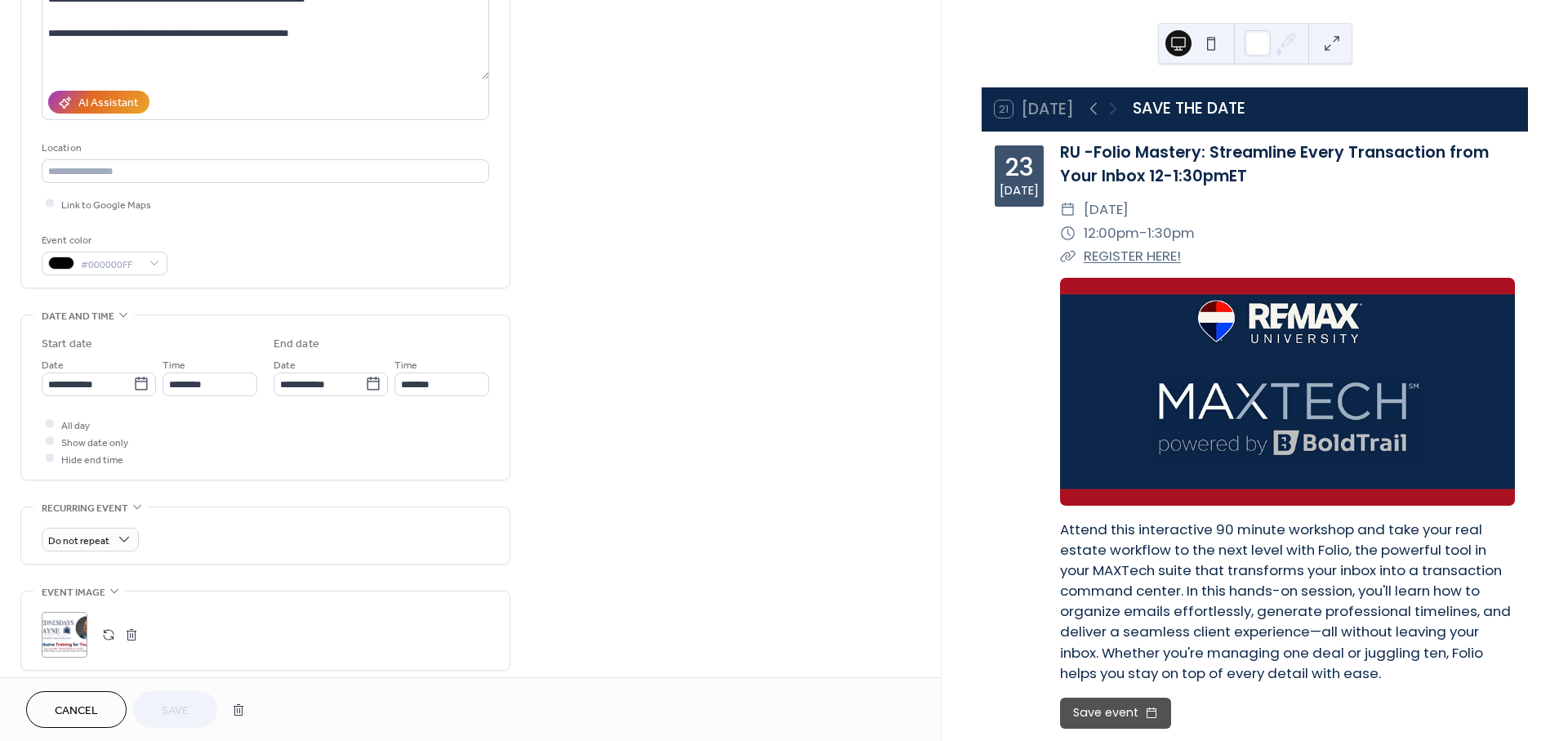 scroll, scrollTop: 541, scrollLeft: 0, axis: vertical 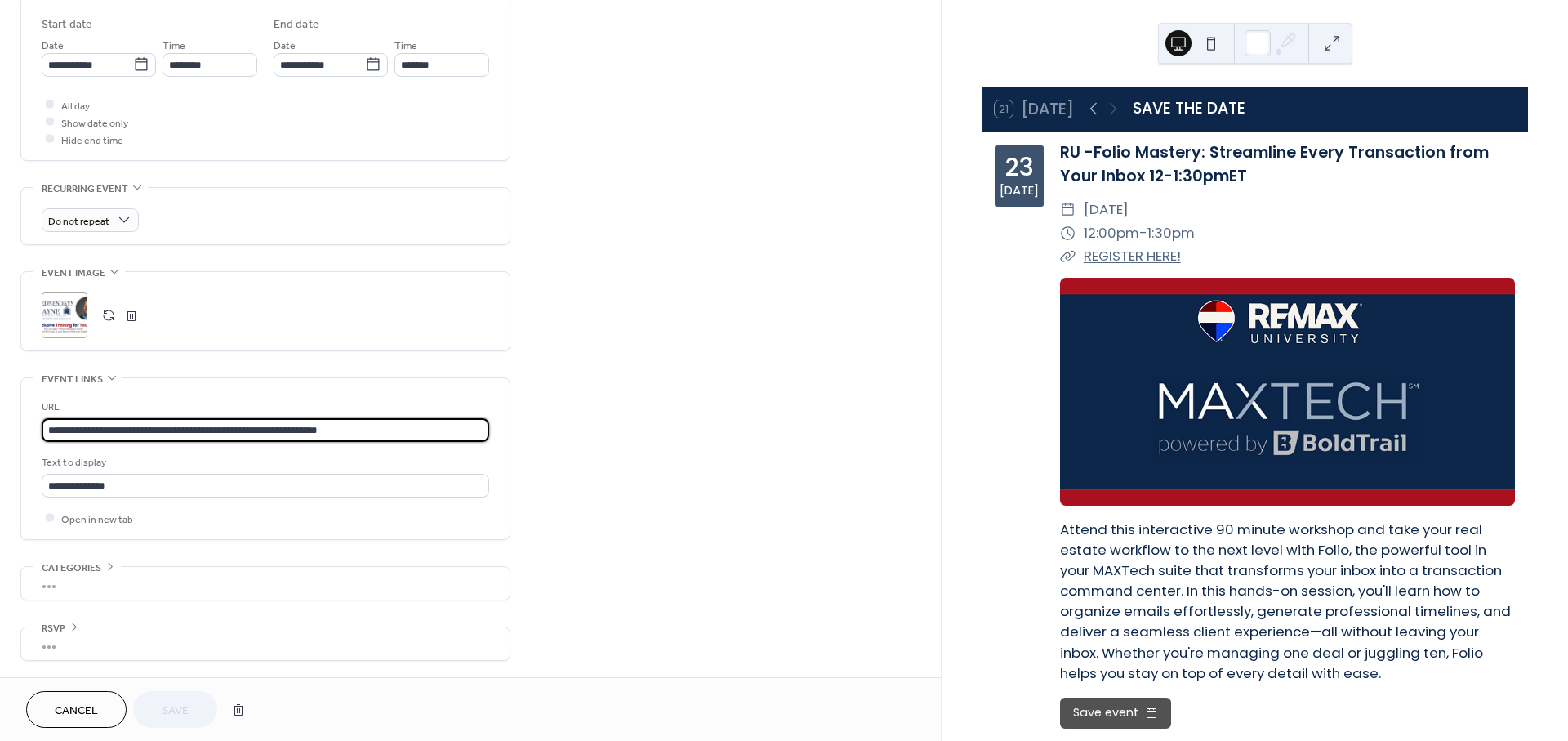 drag, startPoint x: 403, startPoint y: 416, endPoint x: 39, endPoint y: 409, distance: 364.0673 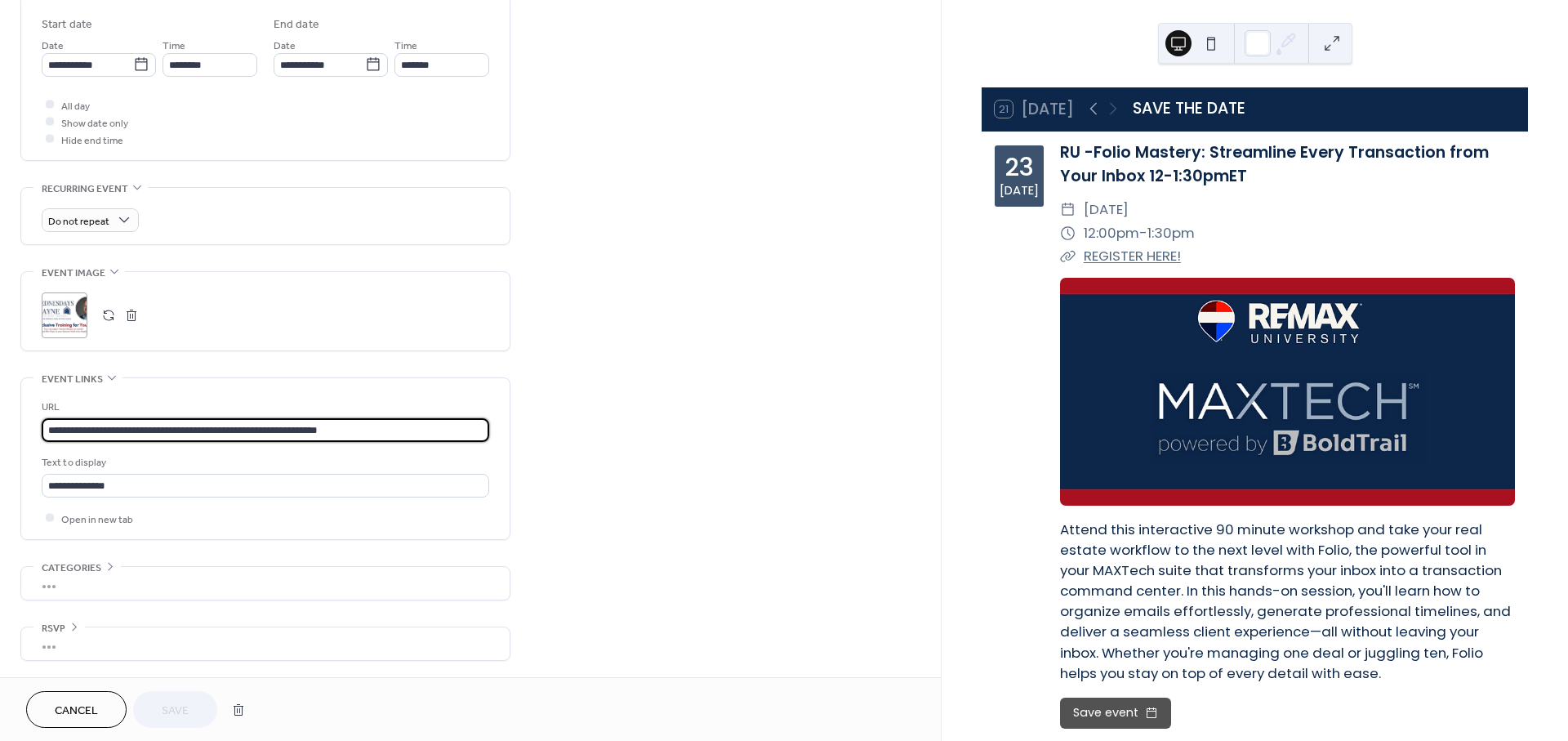 click on "**********" at bounding box center (265, 458) 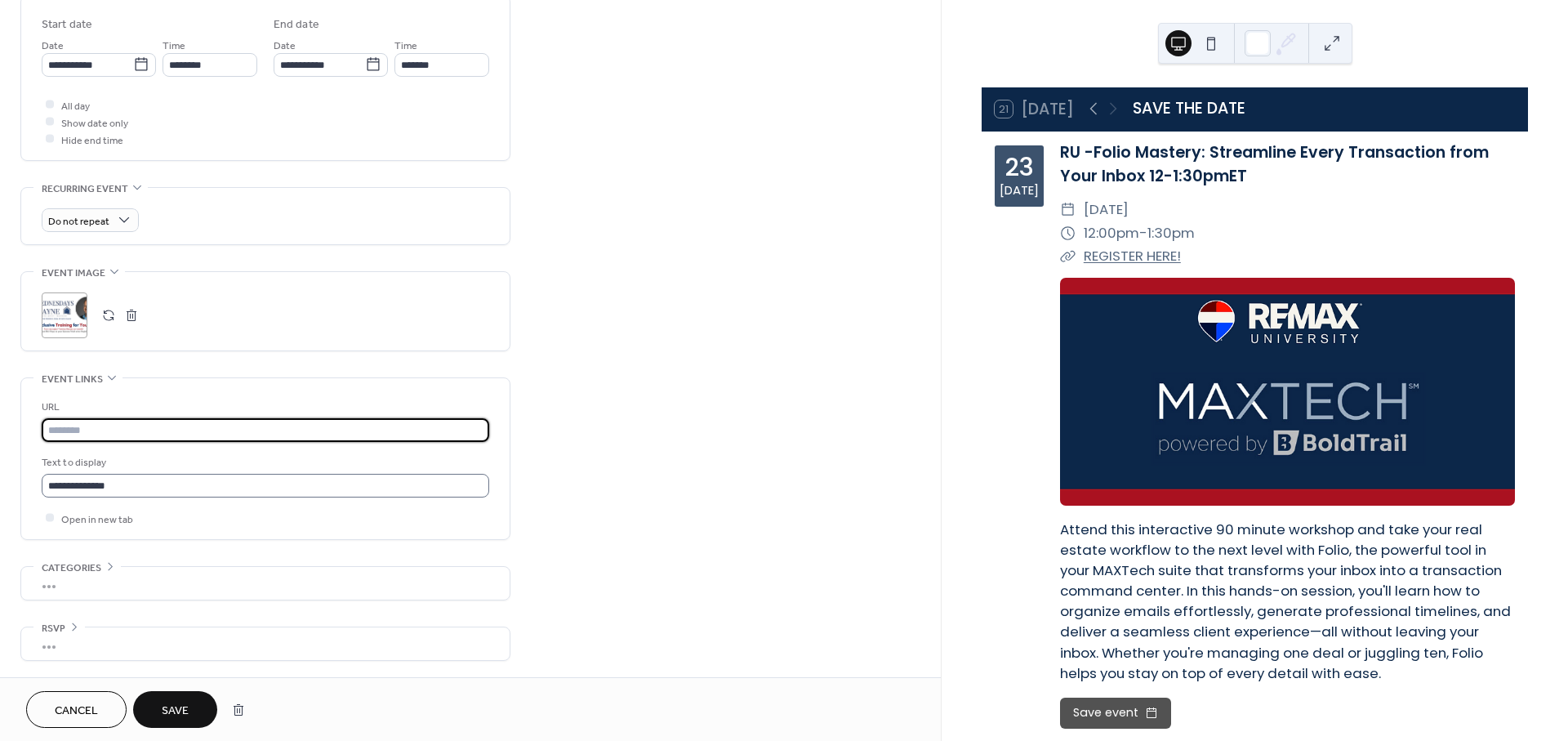 type 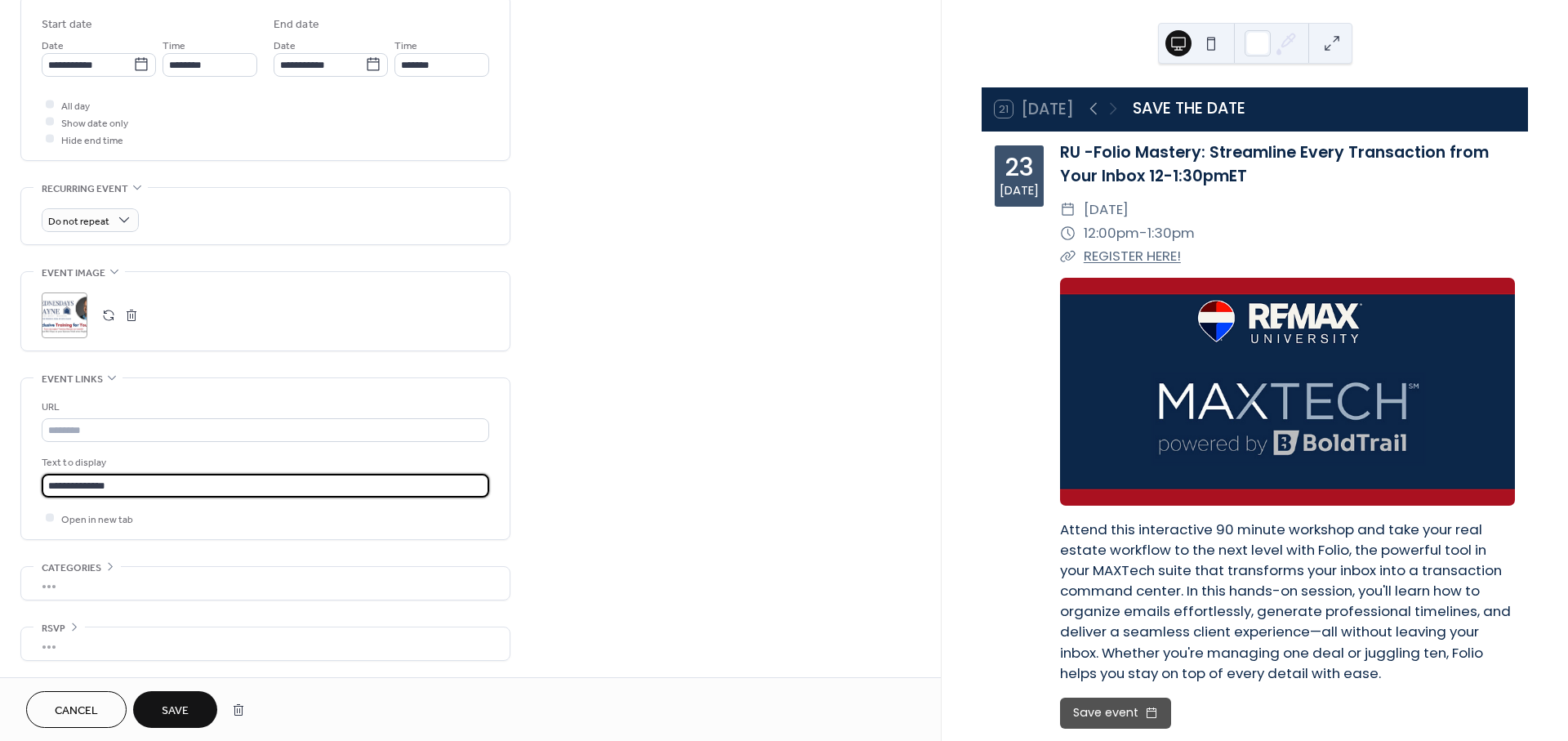 drag, startPoint x: 161, startPoint y: 485, endPoint x: -36, endPoint y: 478, distance: 197.12433 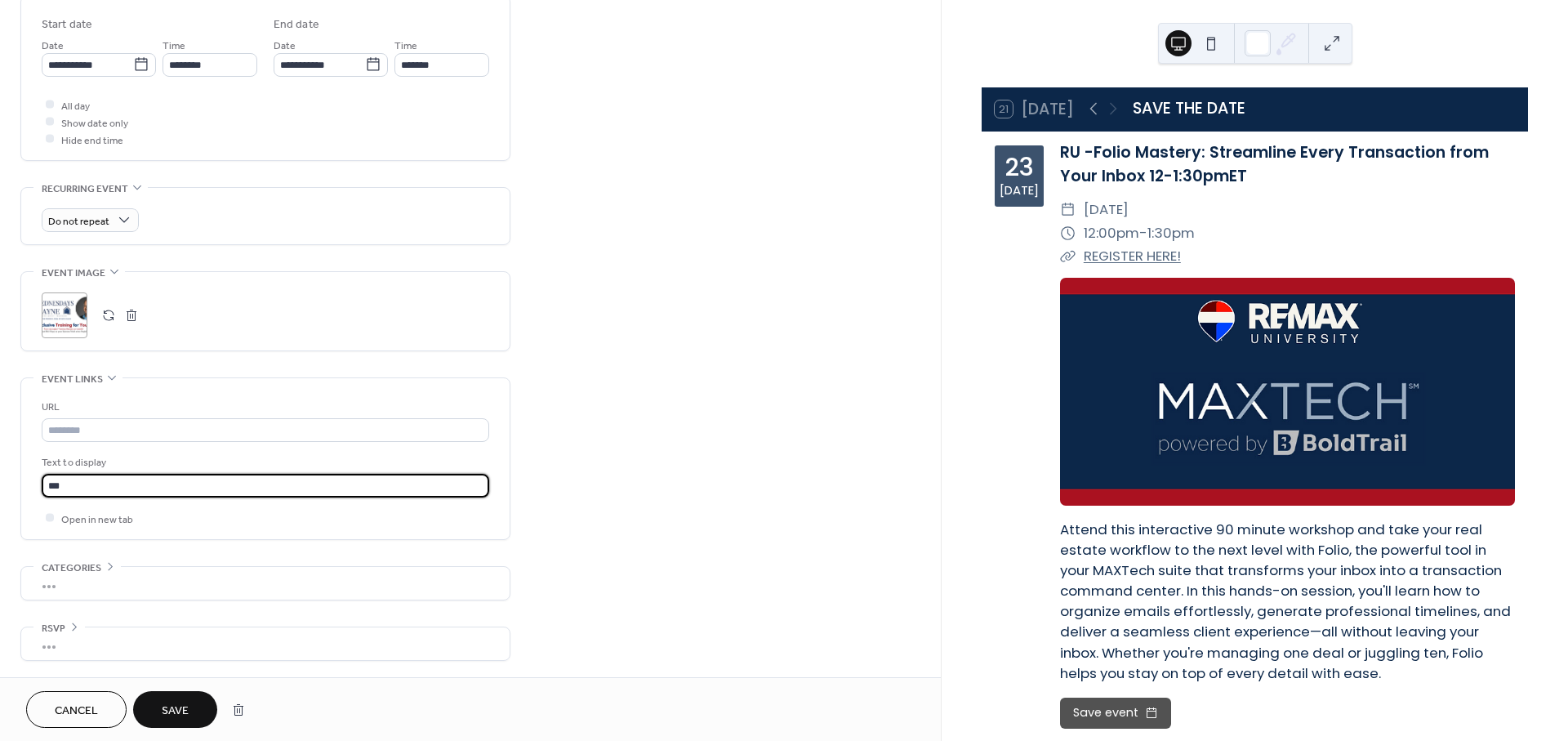 type on "**********" 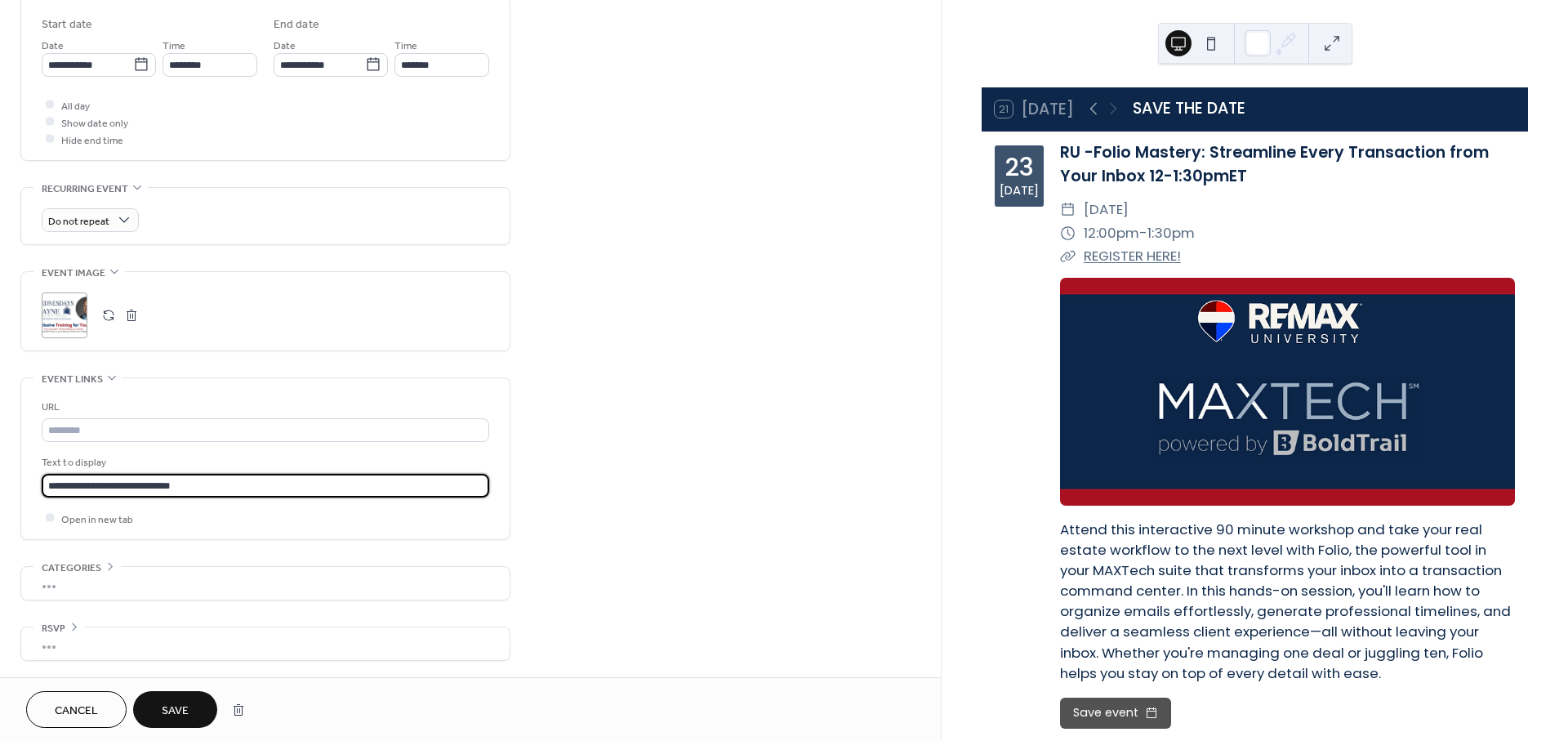 click on "Save" at bounding box center (175, 711) 